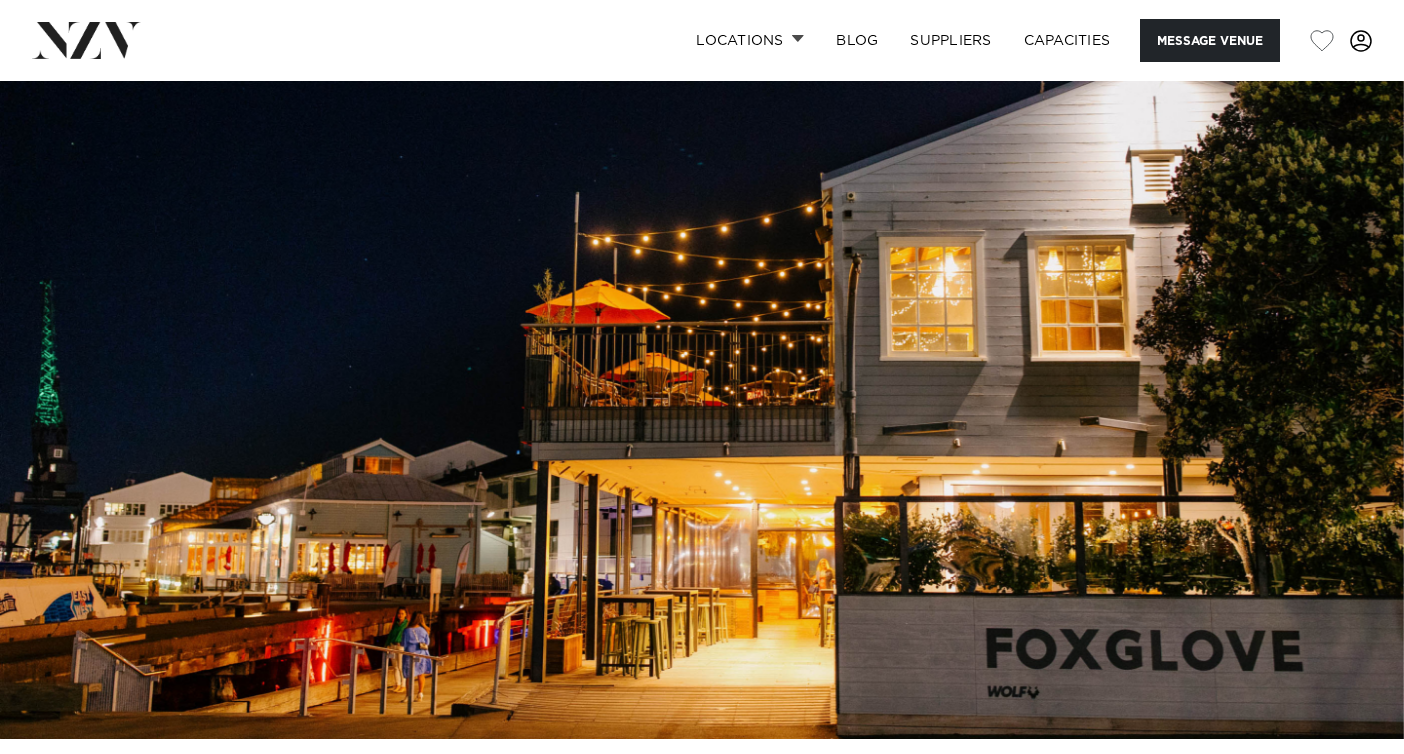 scroll, scrollTop: 0, scrollLeft: 0, axis: both 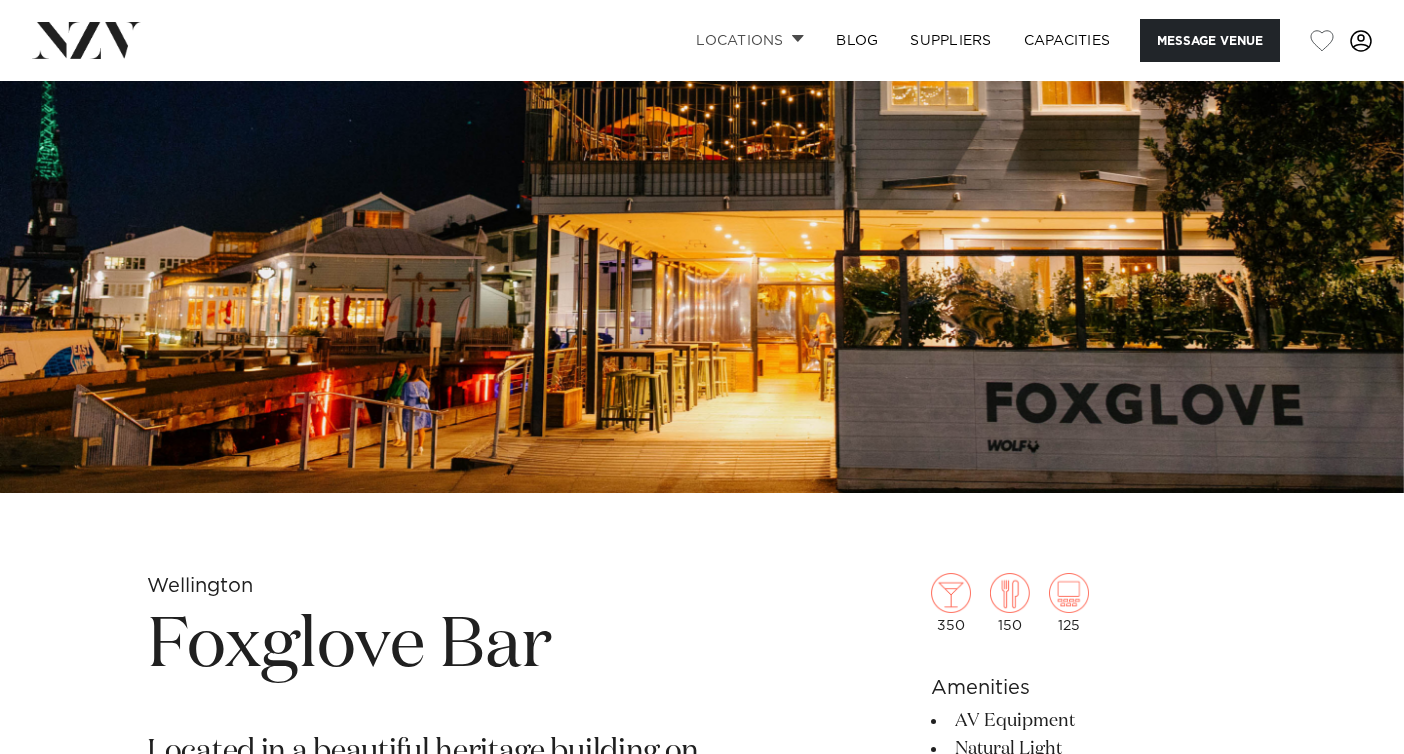 click on "Locations" at bounding box center (750, 40) 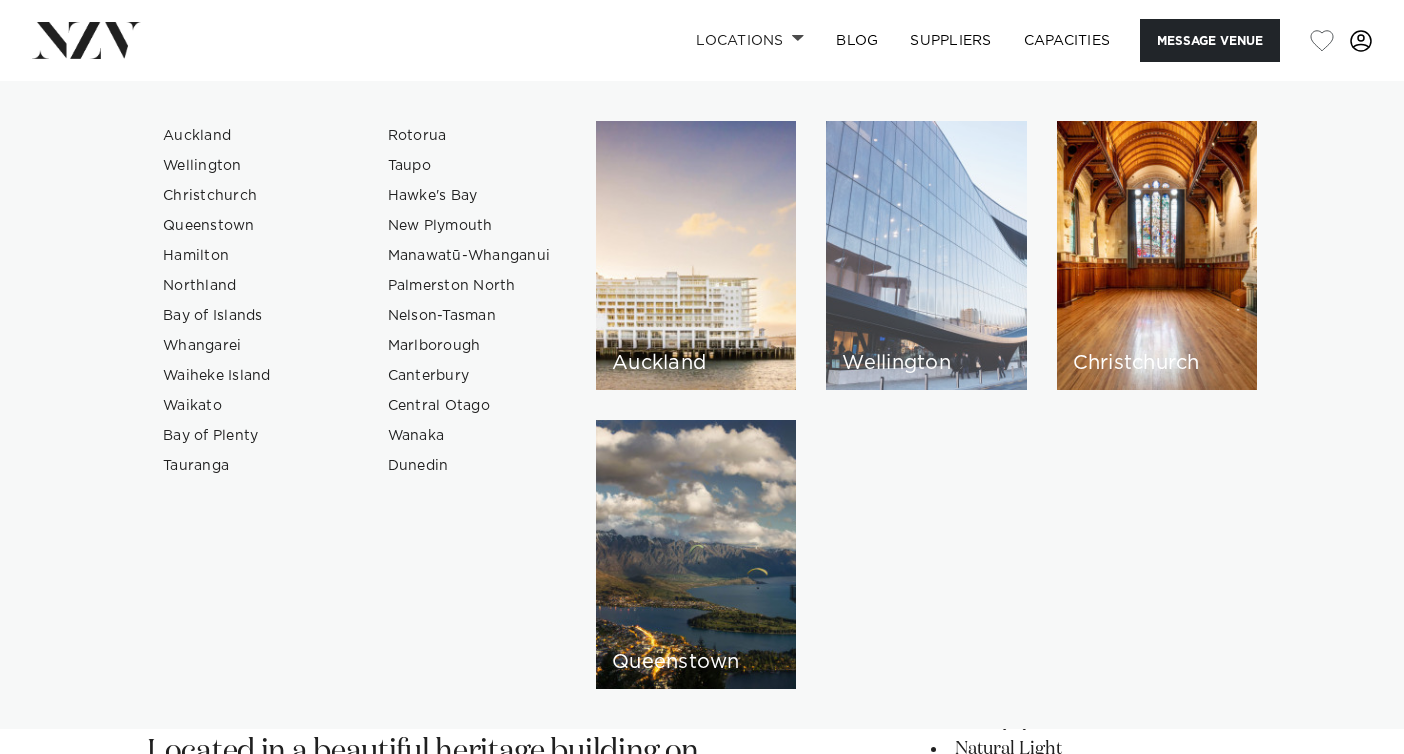 click on "Wellington" at bounding box center [926, 255] 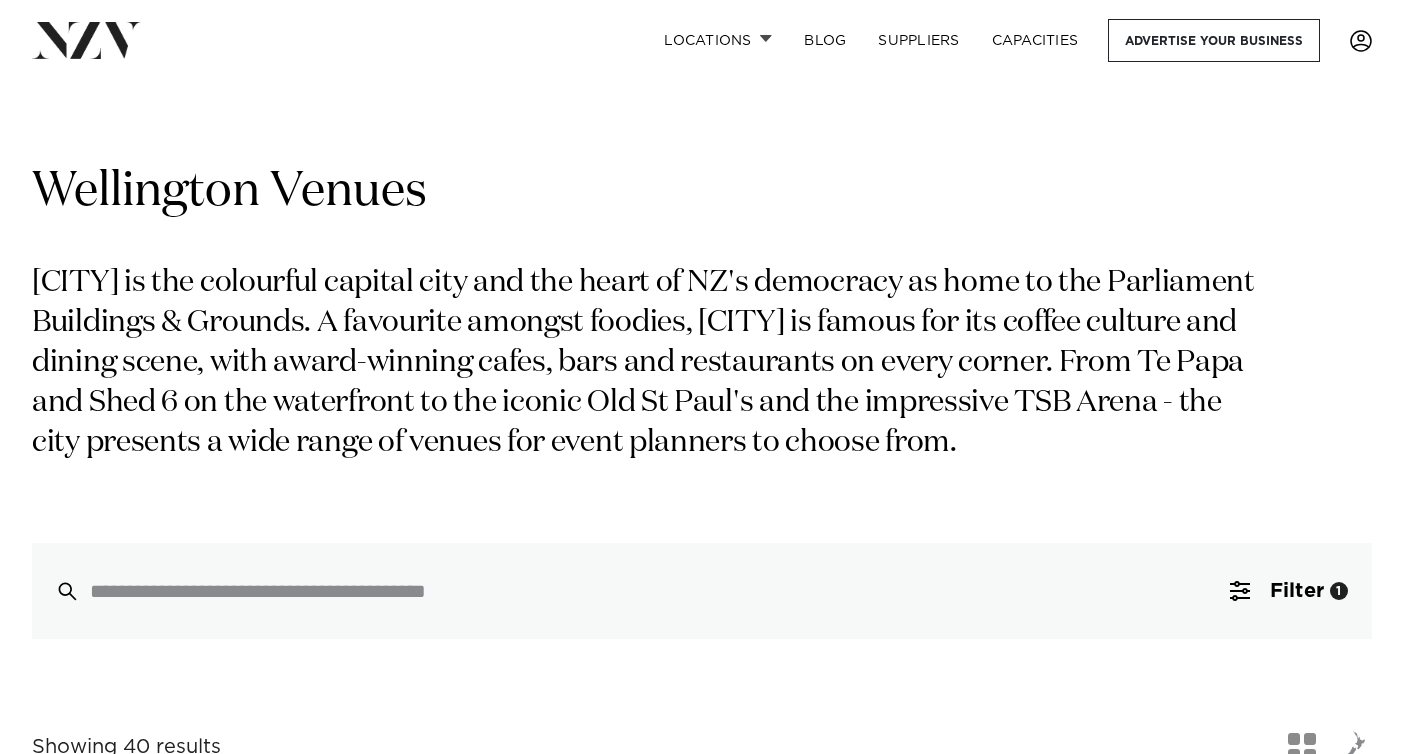 scroll, scrollTop: 0, scrollLeft: 0, axis: both 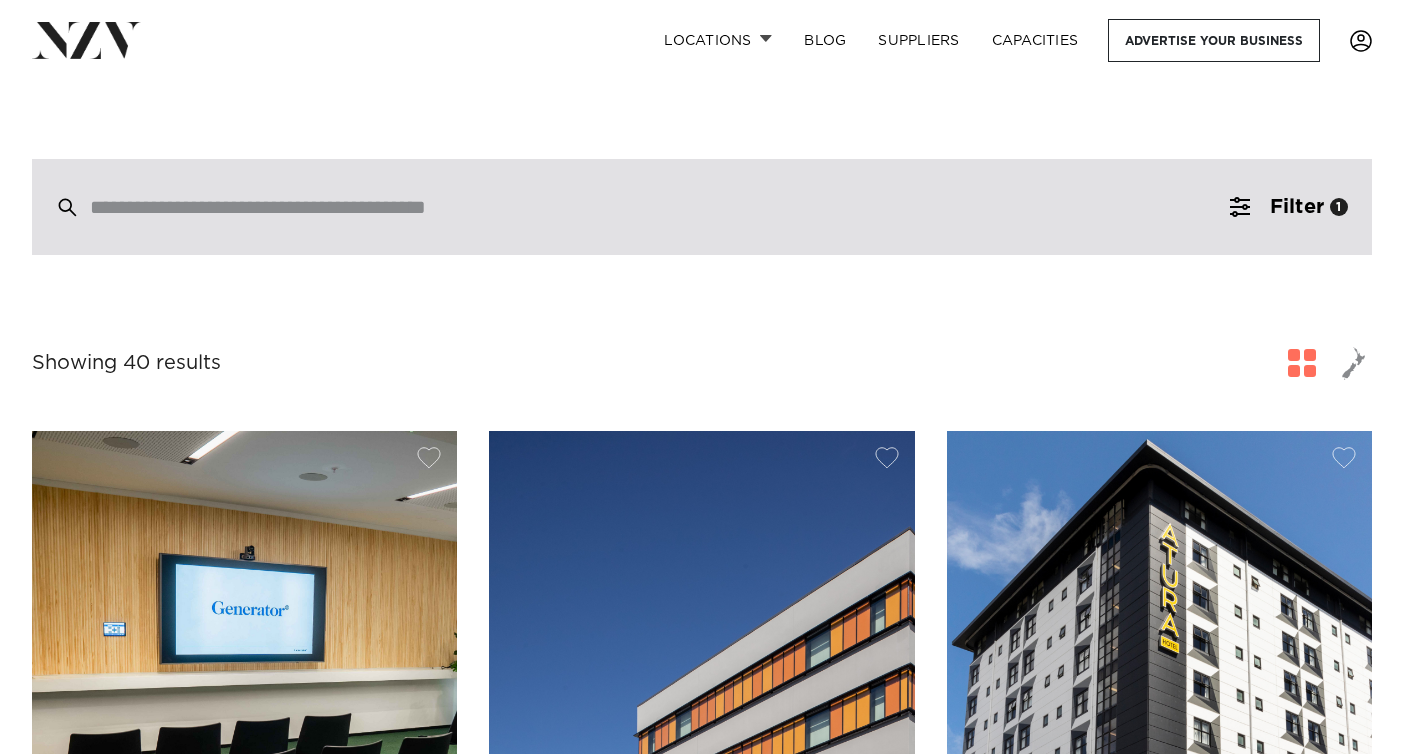 click at bounding box center (659, 207) 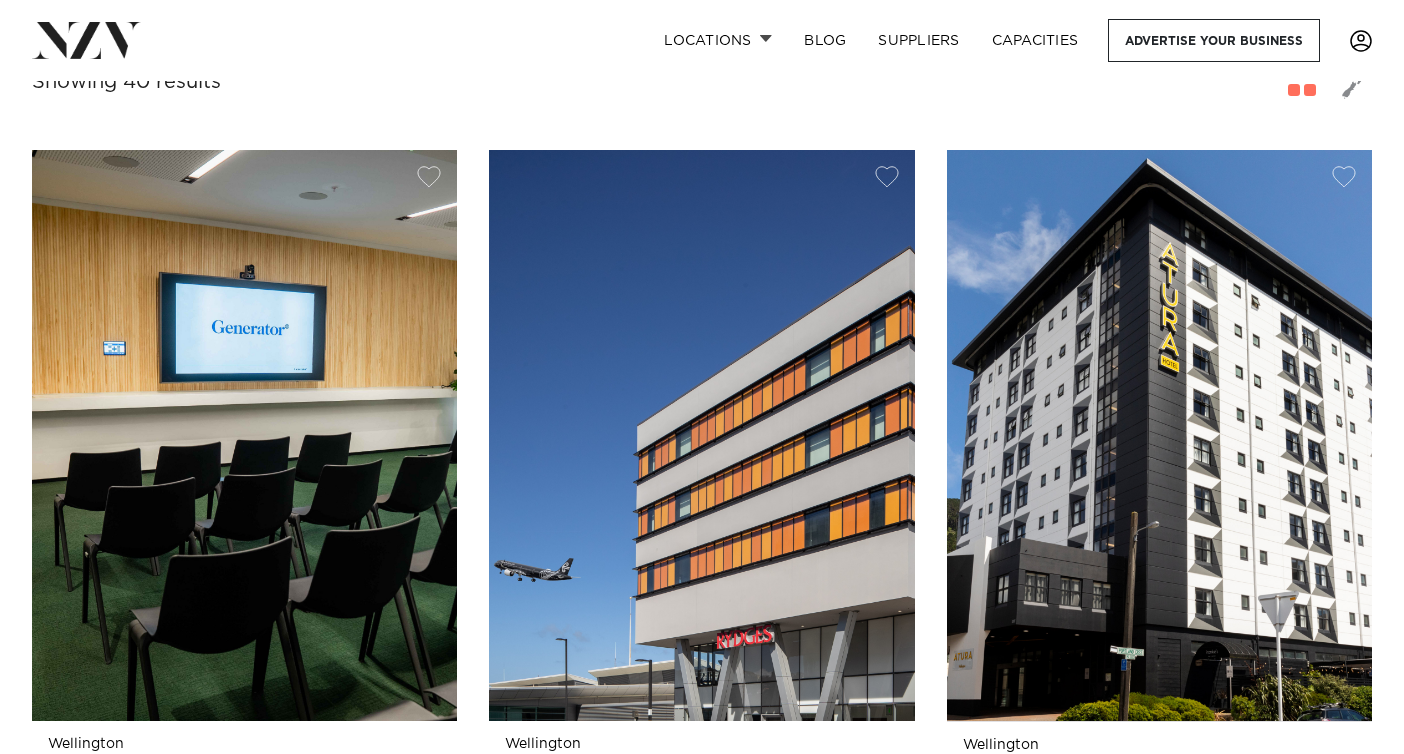 scroll, scrollTop: 364, scrollLeft: 0, axis: vertical 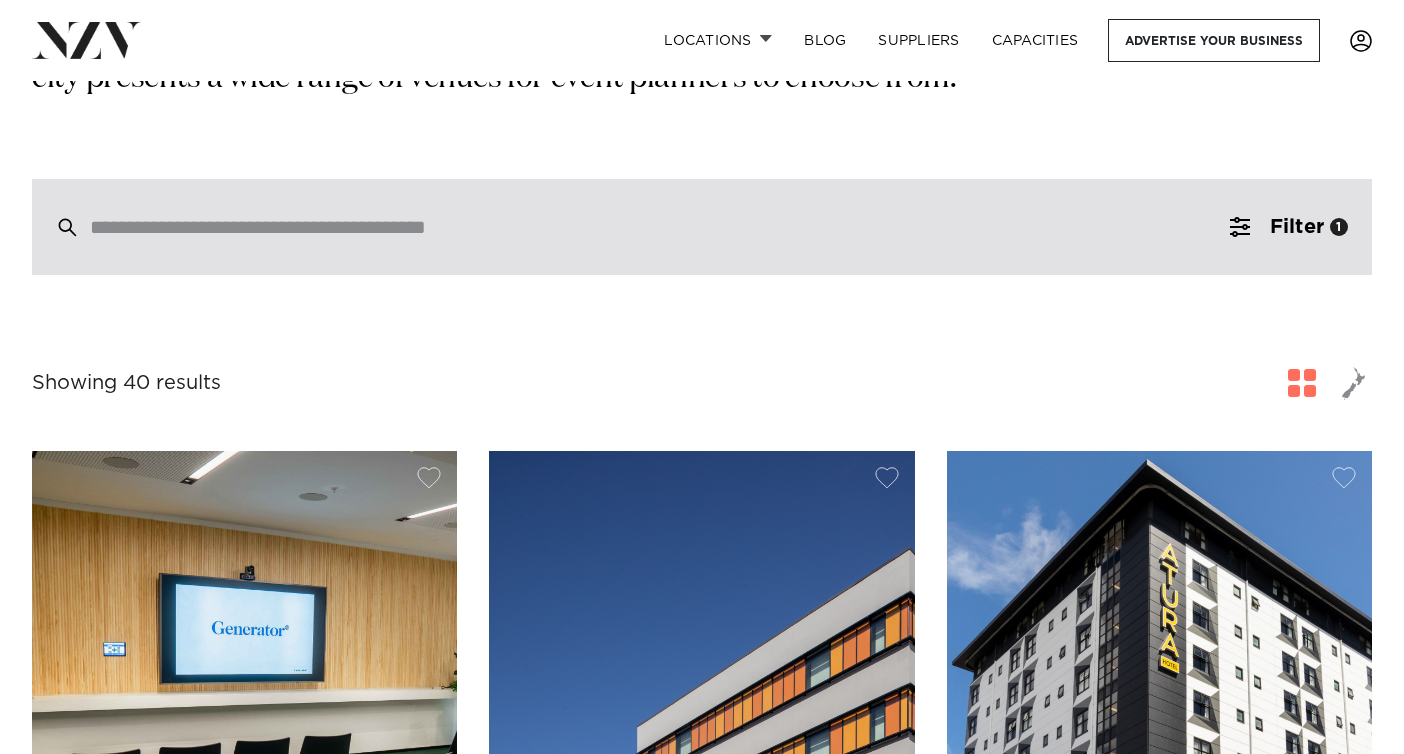 click at bounding box center (702, 227) 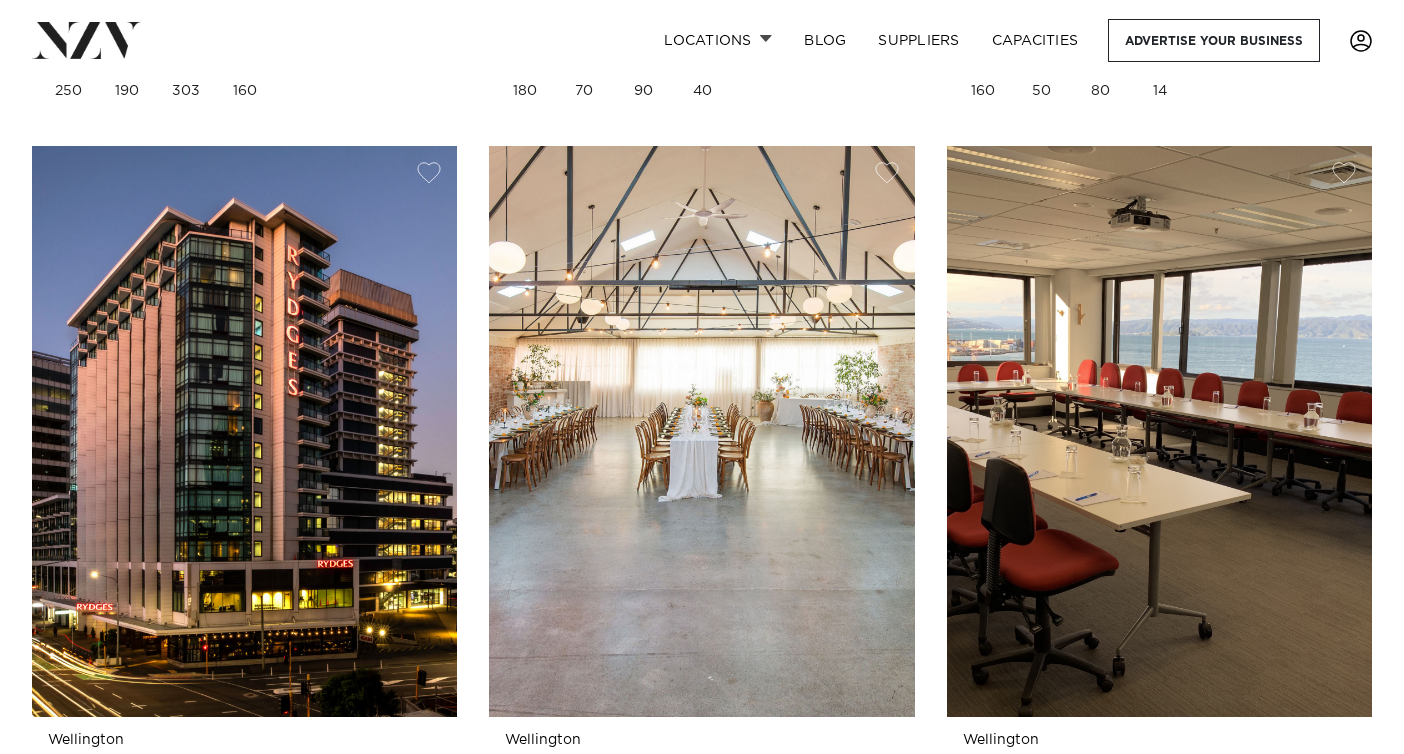 scroll, scrollTop: 2863, scrollLeft: 0, axis: vertical 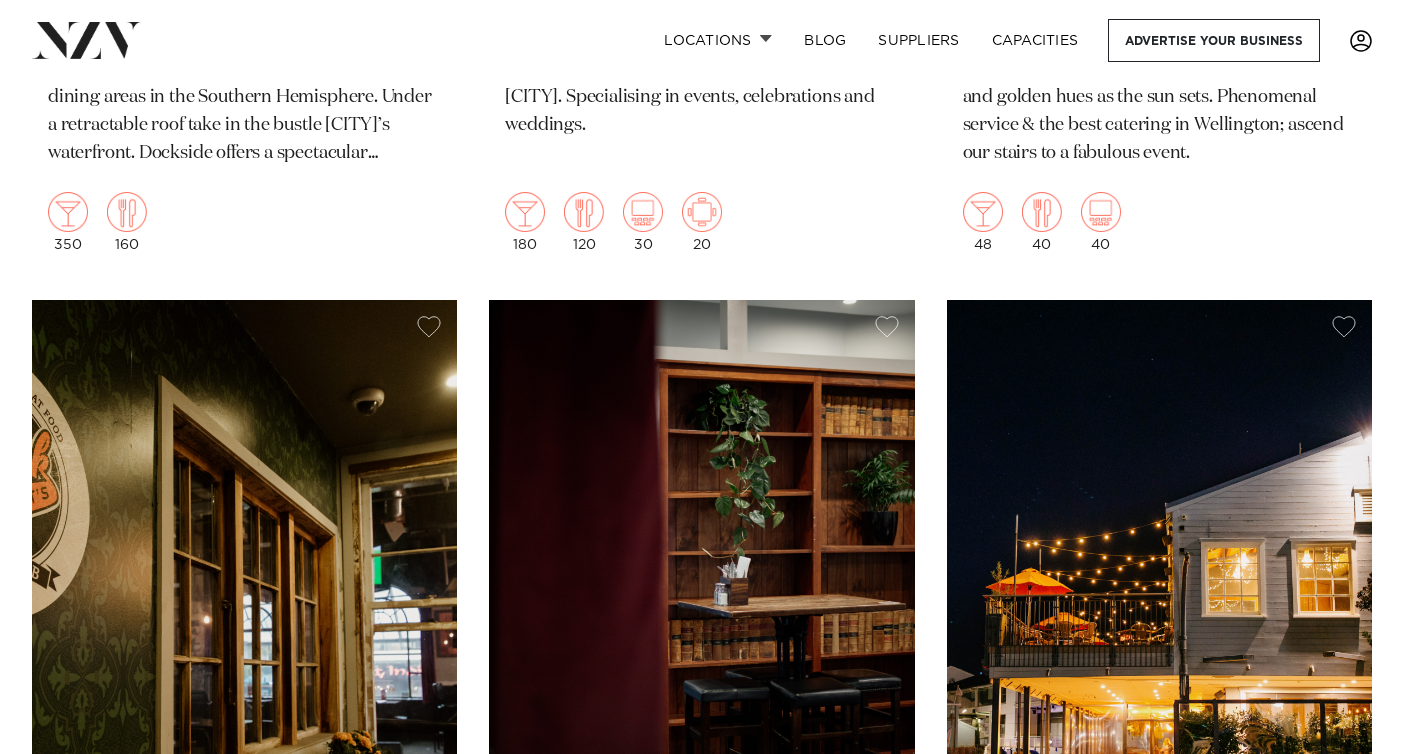 drag, startPoint x: 795, startPoint y: 283, endPoint x: 1024, endPoint y: 1, distance: 363.26987 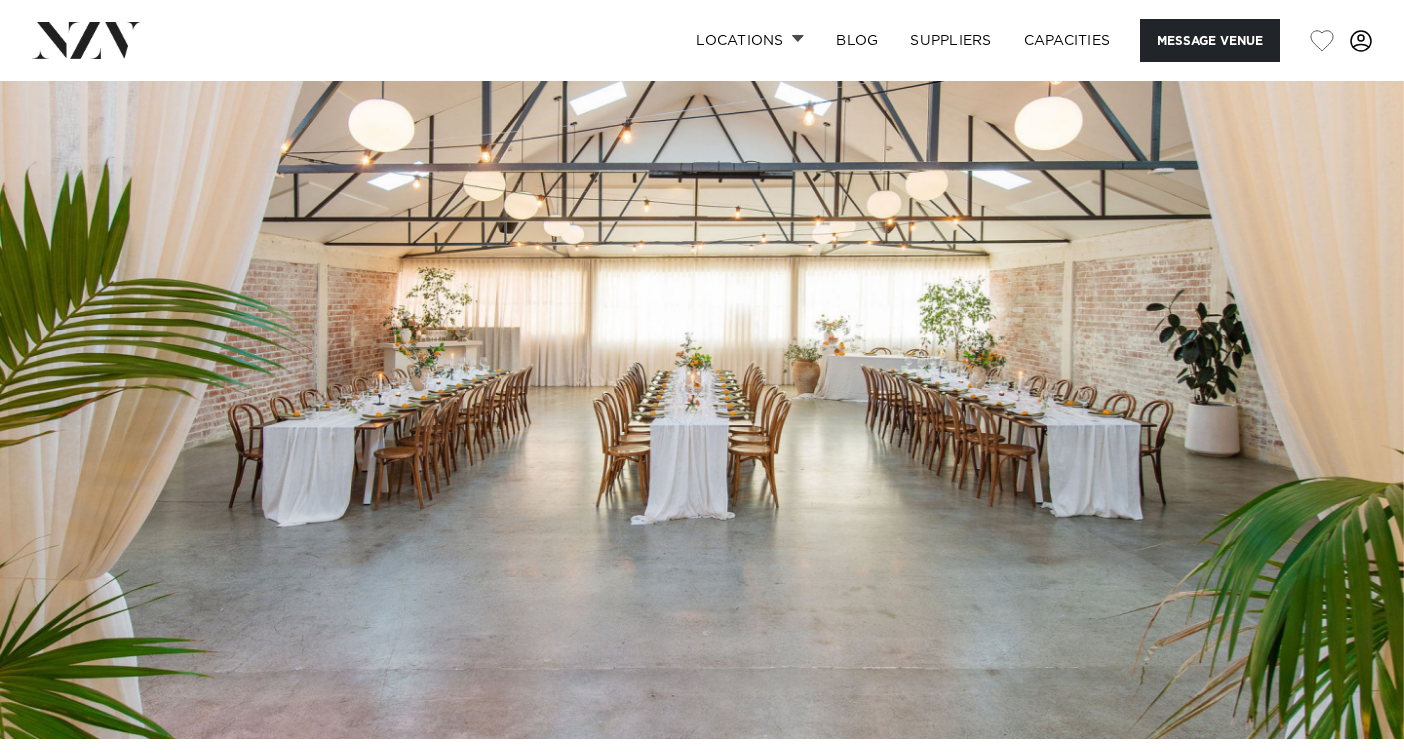 scroll, scrollTop: 0, scrollLeft: 0, axis: both 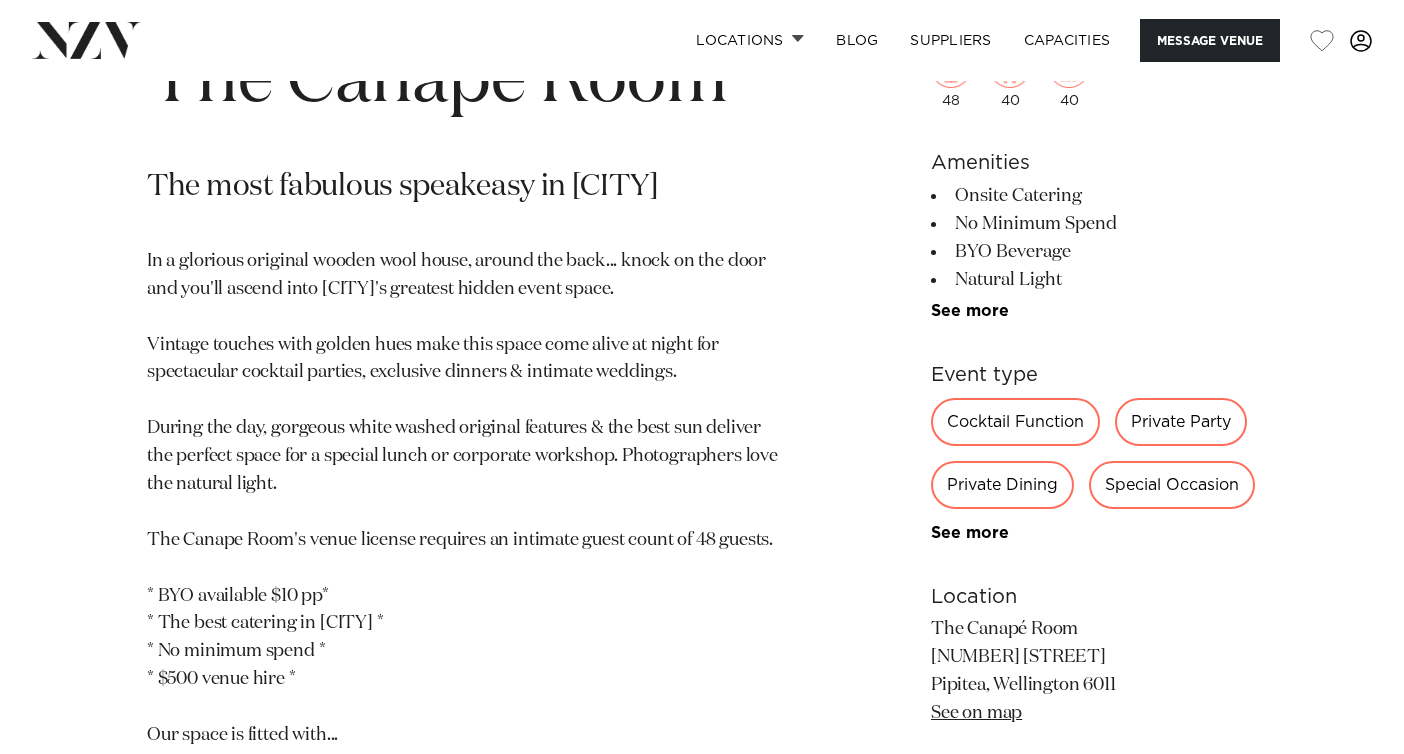 click on "Private Dining" at bounding box center [1002, 485] 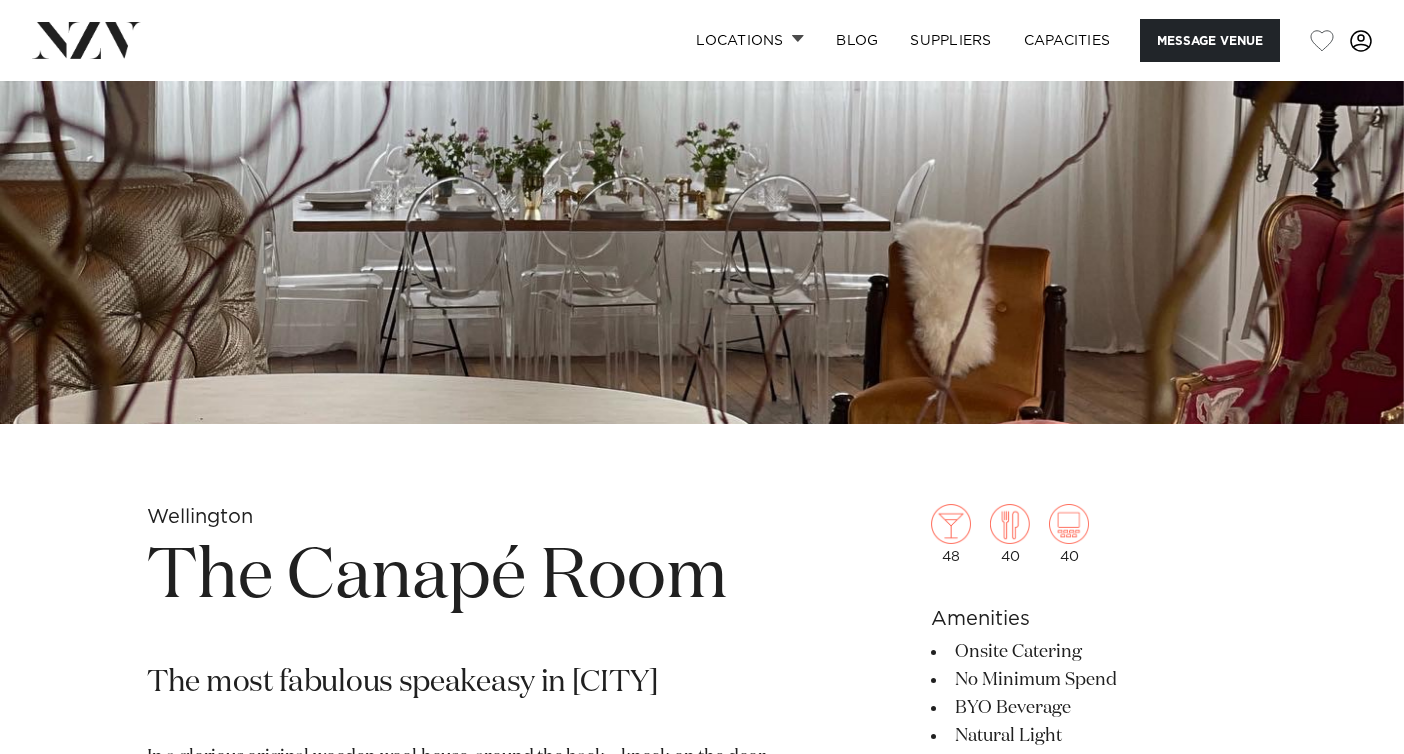 scroll, scrollTop: 313, scrollLeft: 0, axis: vertical 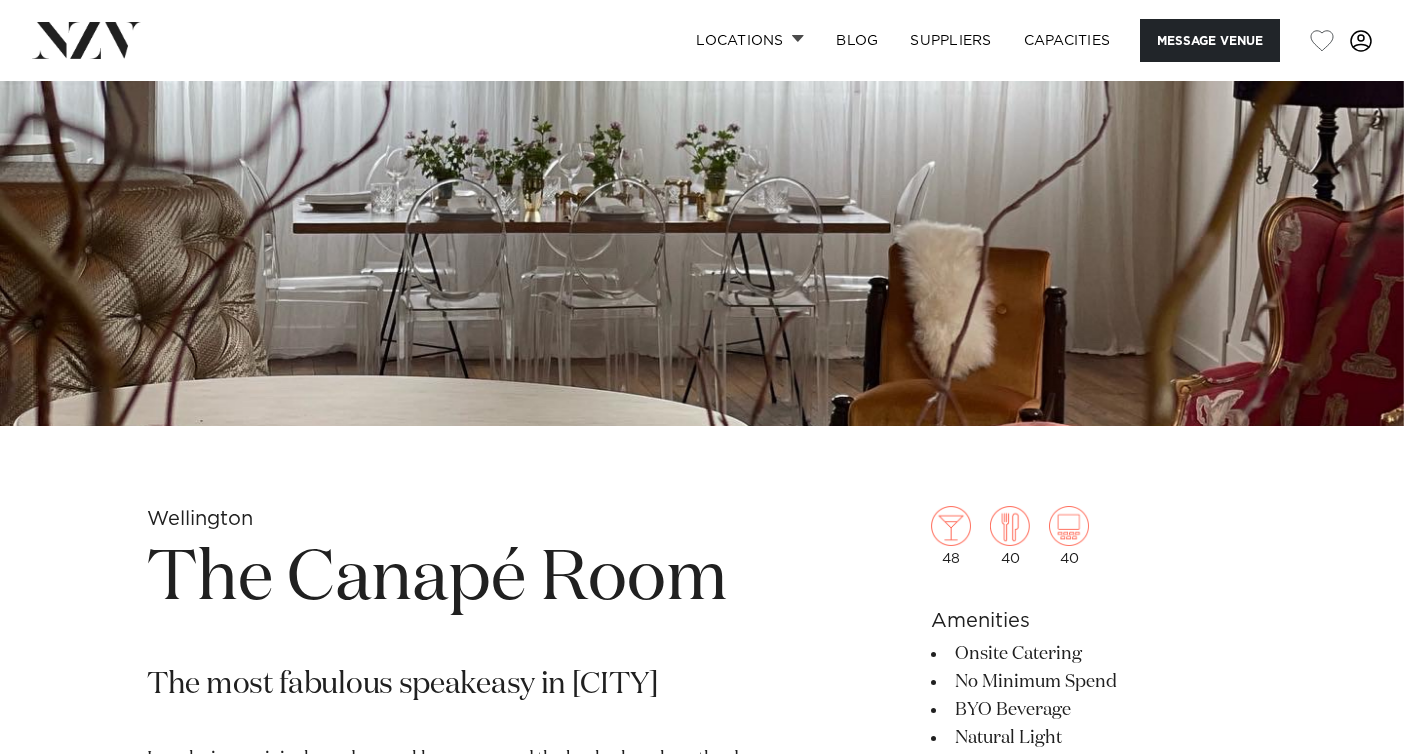 click at bounding box center [702, 97] 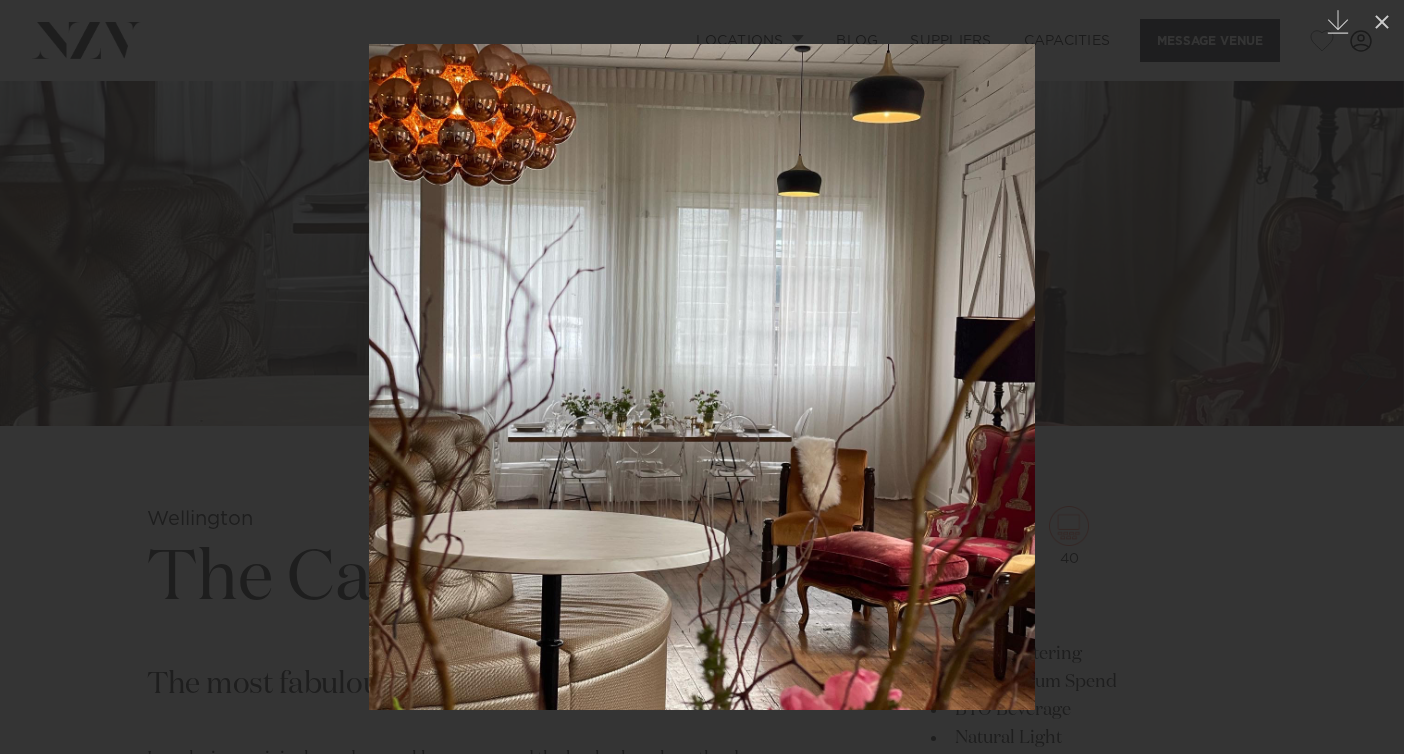 click at bounding box center [702, 377] 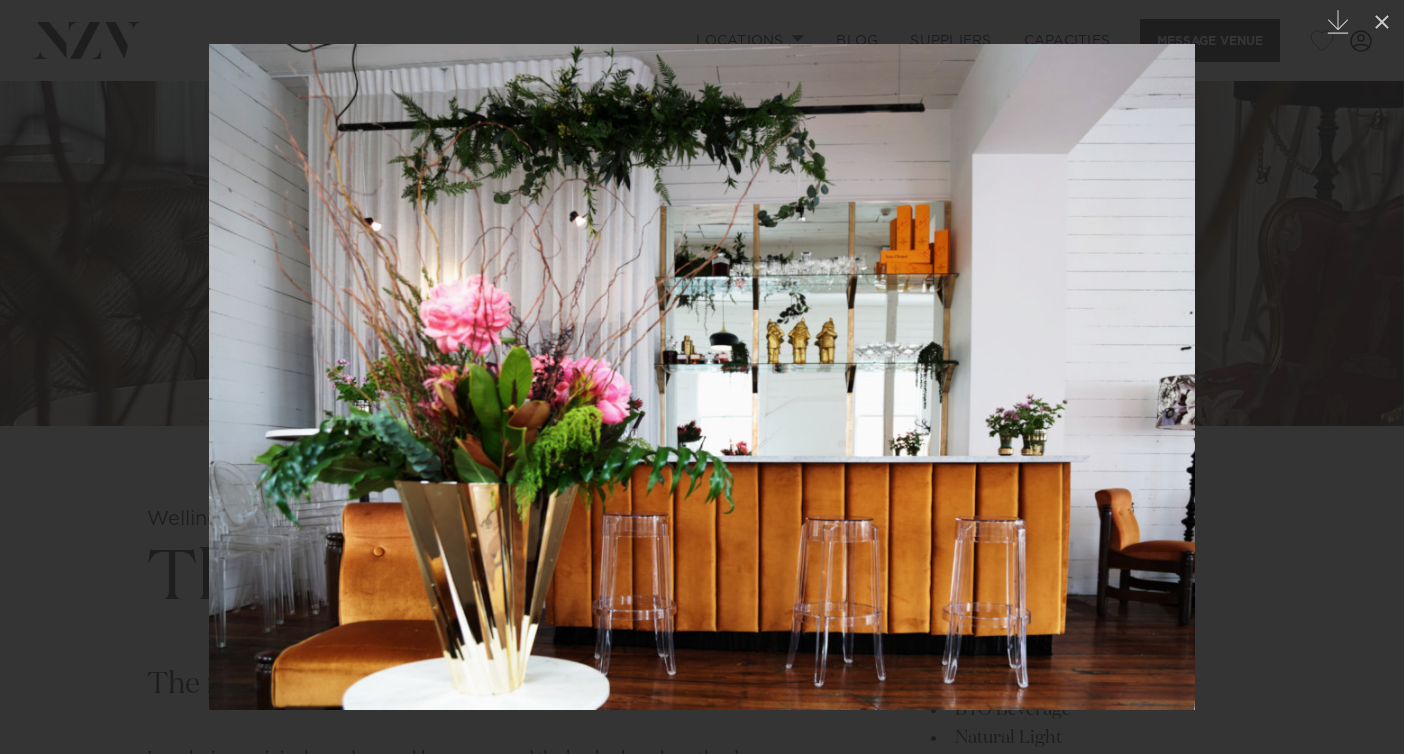 click at bounding box center [702, 377] 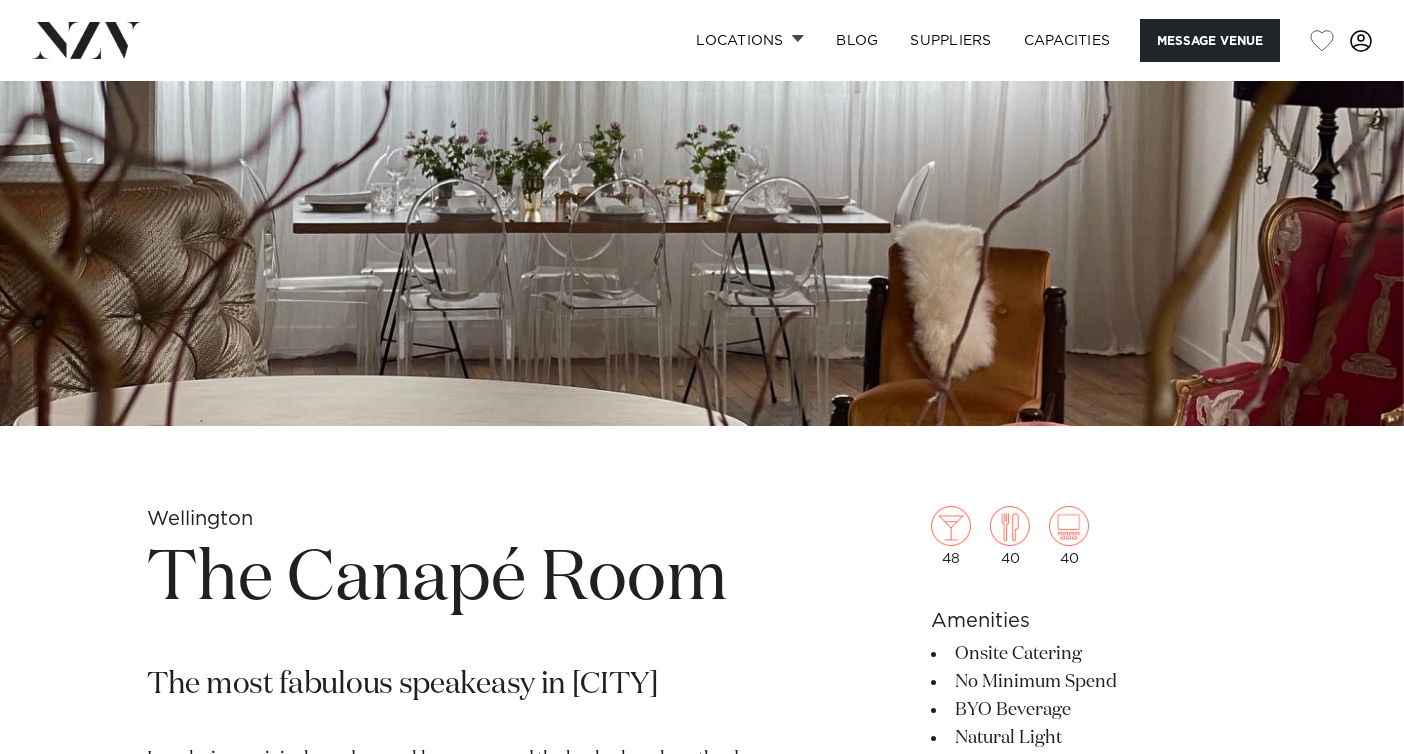 scroll, scrollTop: 0, scrollLeft: 0, axis: both 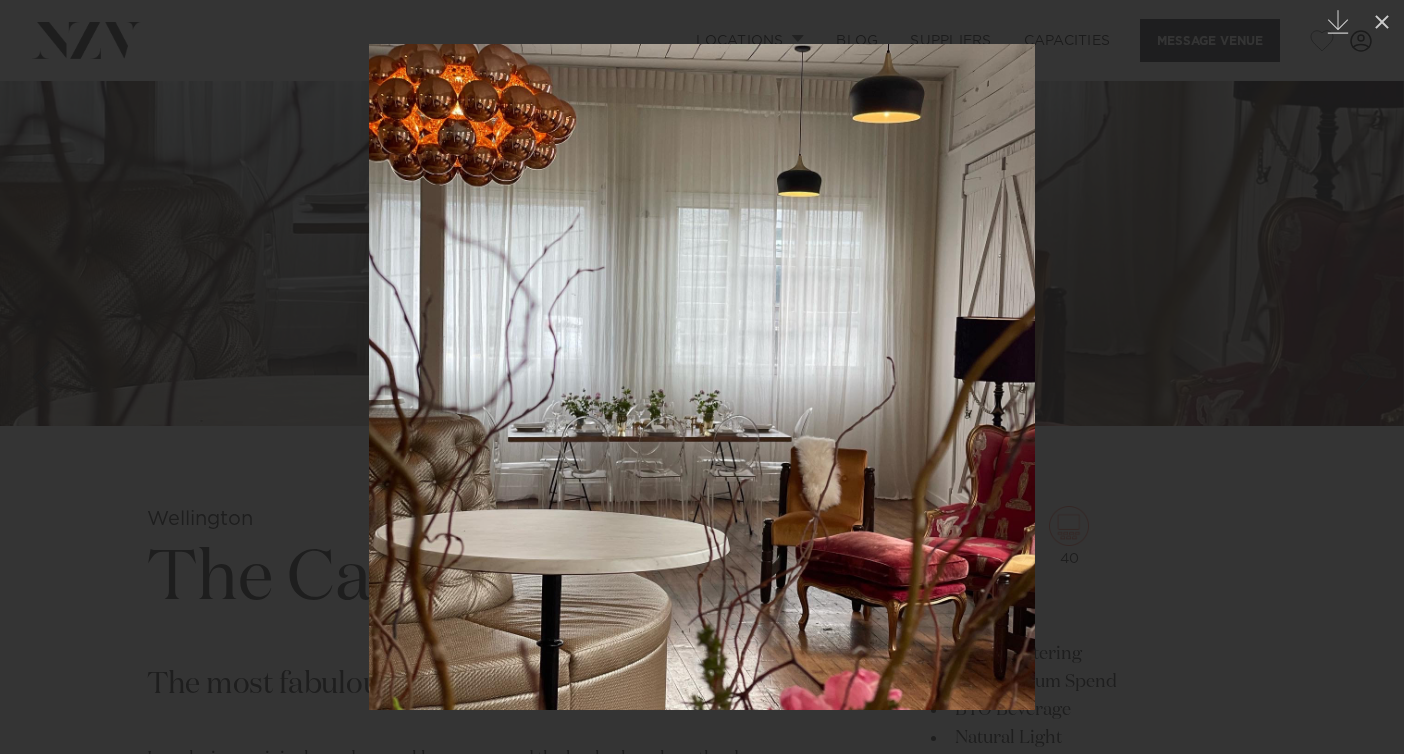 click at bounding box center [702, 377] 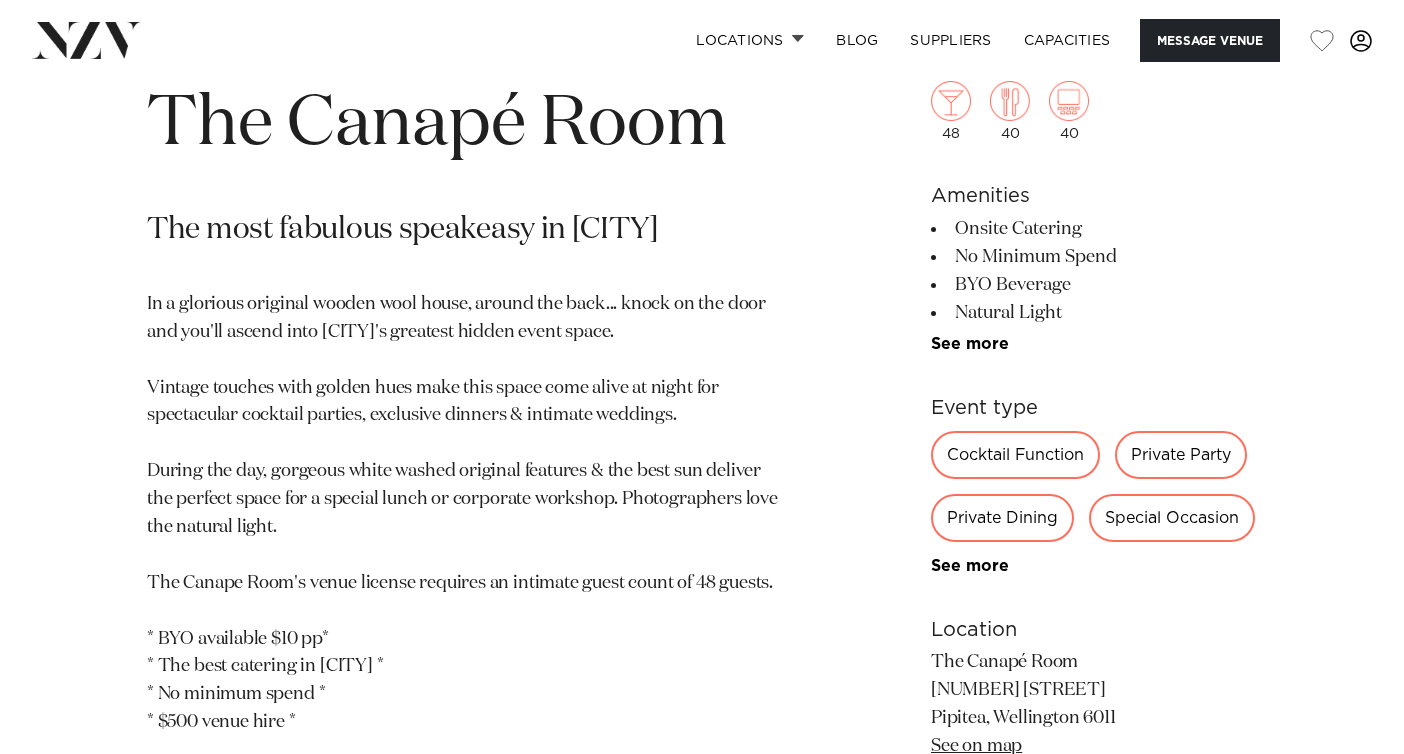 scroll, scrollTop: 779, scrollLeft: 0, axis: vertical 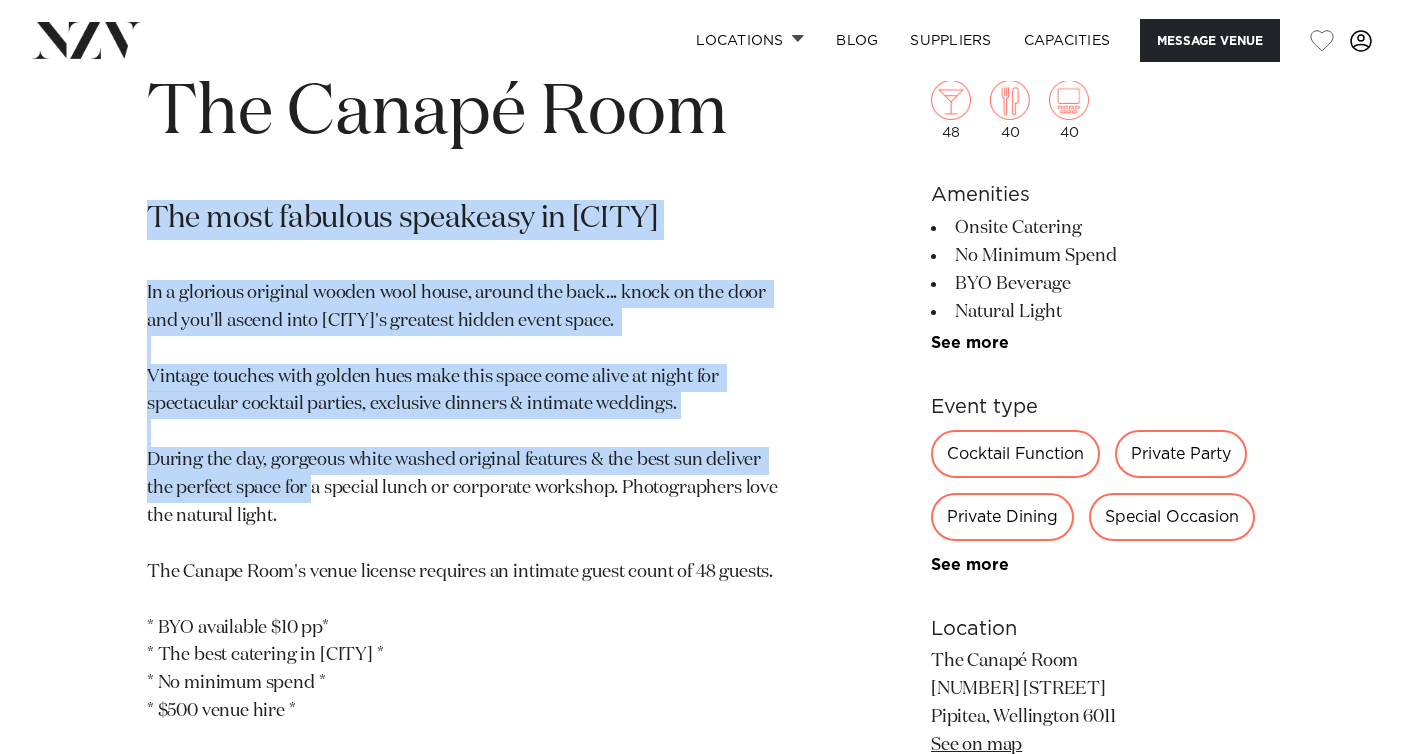 drag, startPoint x: 150, startPoint y: 212, endPoint x: 255, endPoint y: 492, distance: 299.04013 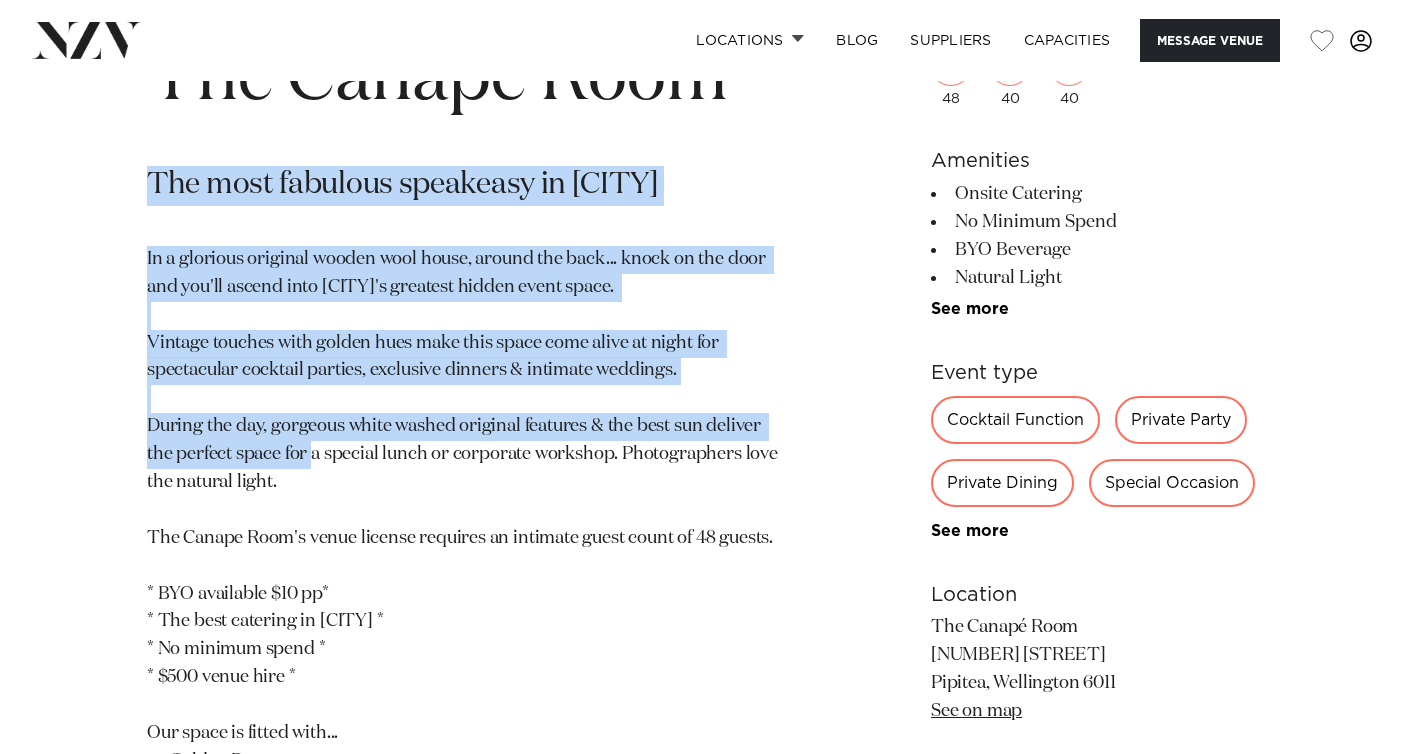 scroll, scrollTop: 845, scrollLeft: 0, axis: vertical 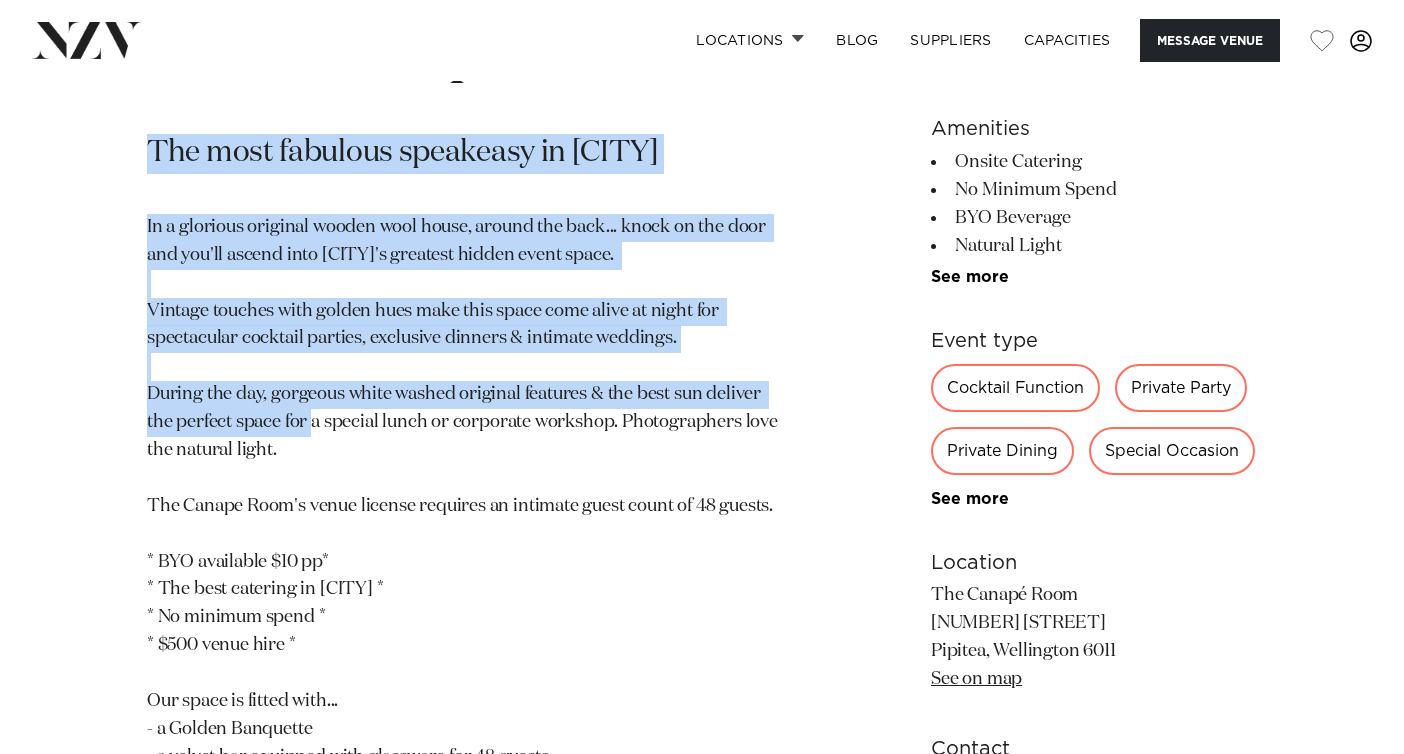 copy on "The most fabulous speakeasy in Wellington
In a glorious original wooden wool house, around the back... knock on the door and you'll ascend into Wellington's greatest hidden event space.
Vintage touches with golden hues make this space come alive at night for spectacular cocktail parties, exclusive dinners & intimate weddings.
During the day, gorgeous white washed original features & the best sun deliver the perfect space" 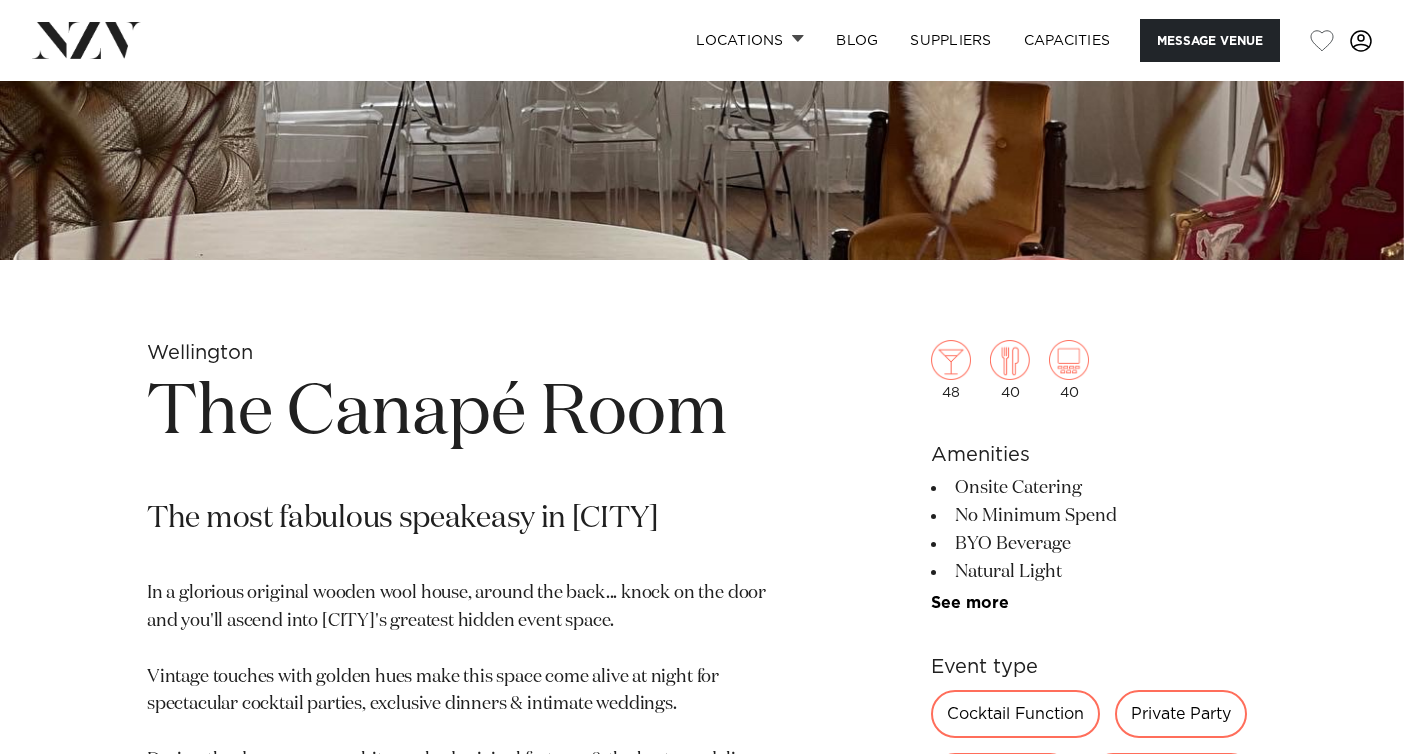 scroll, scrollTop: 1111, scrollLeft: 0, axis: vertical 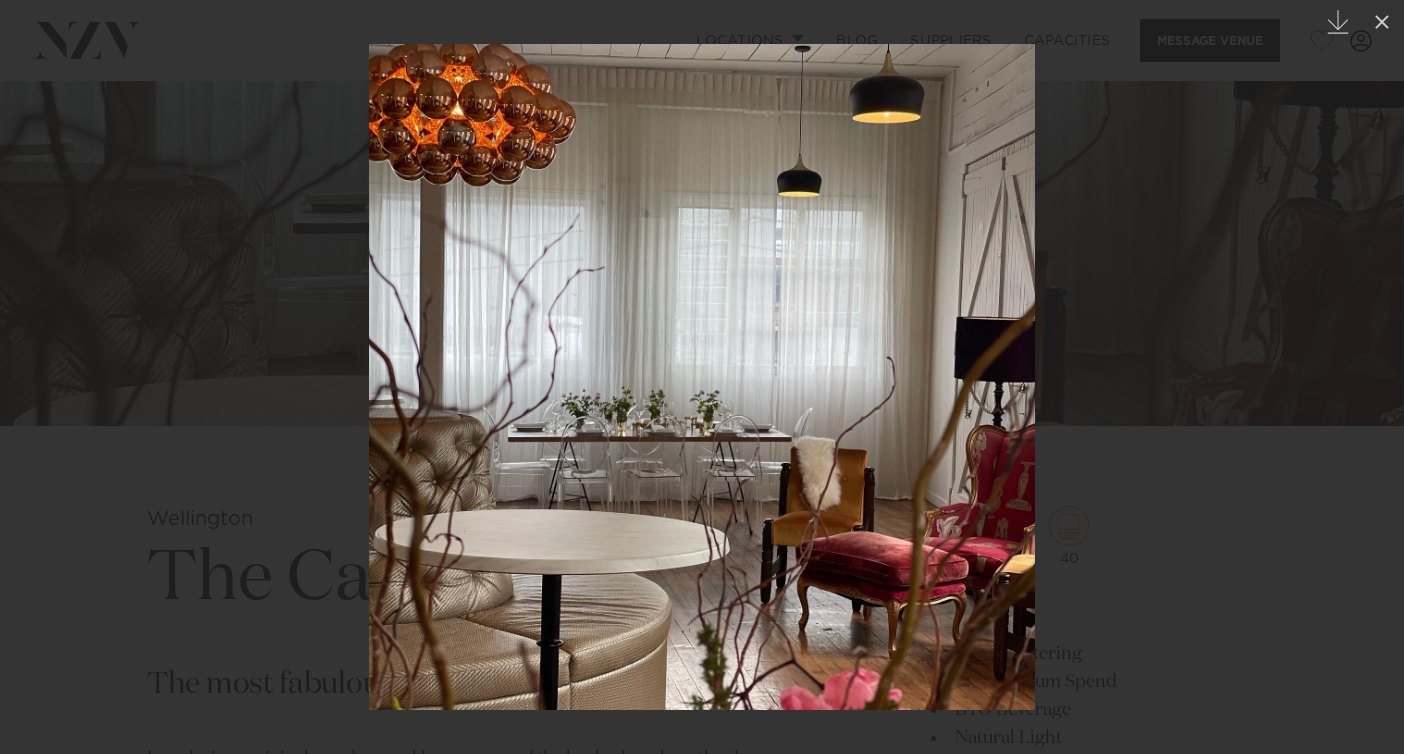click at bounding box center [702, 377] 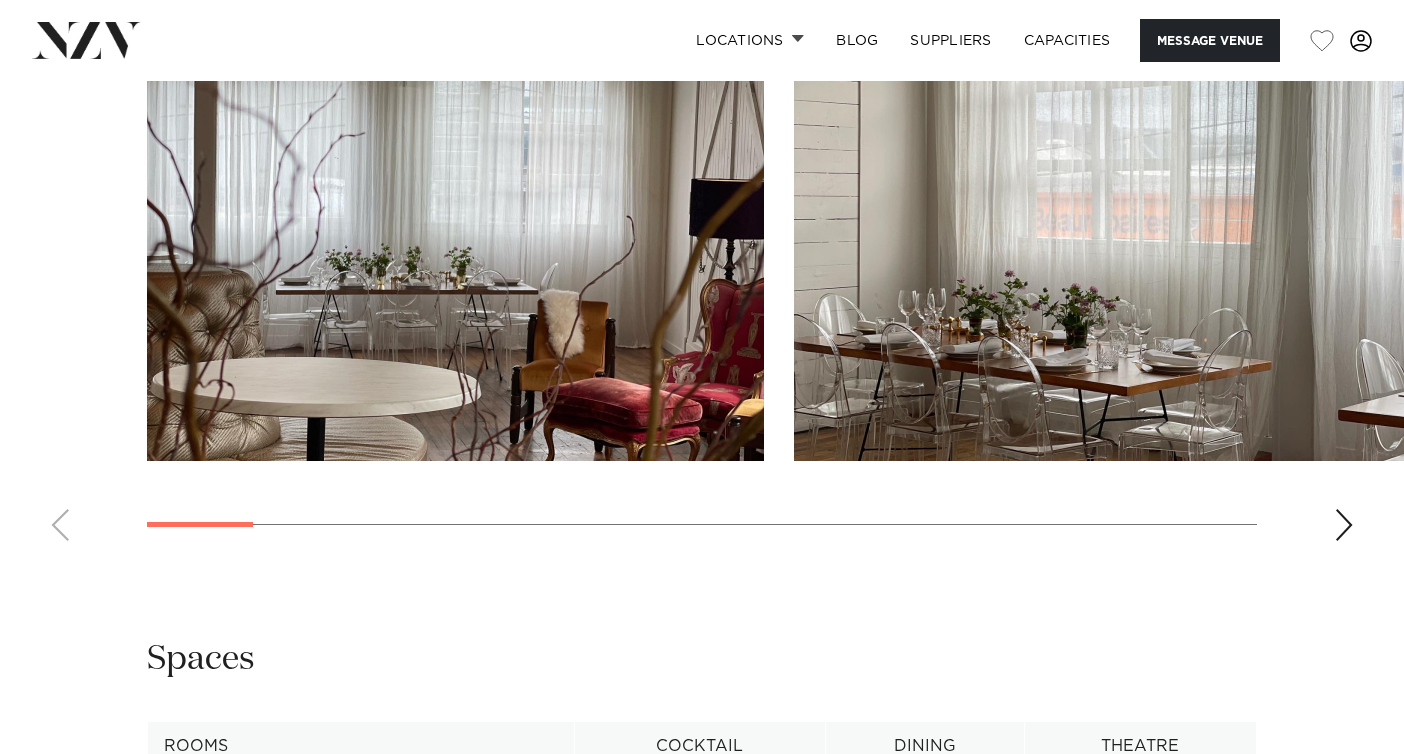 scroll, scrollTop: 1964, scrollLeft: 0, axis: vertical 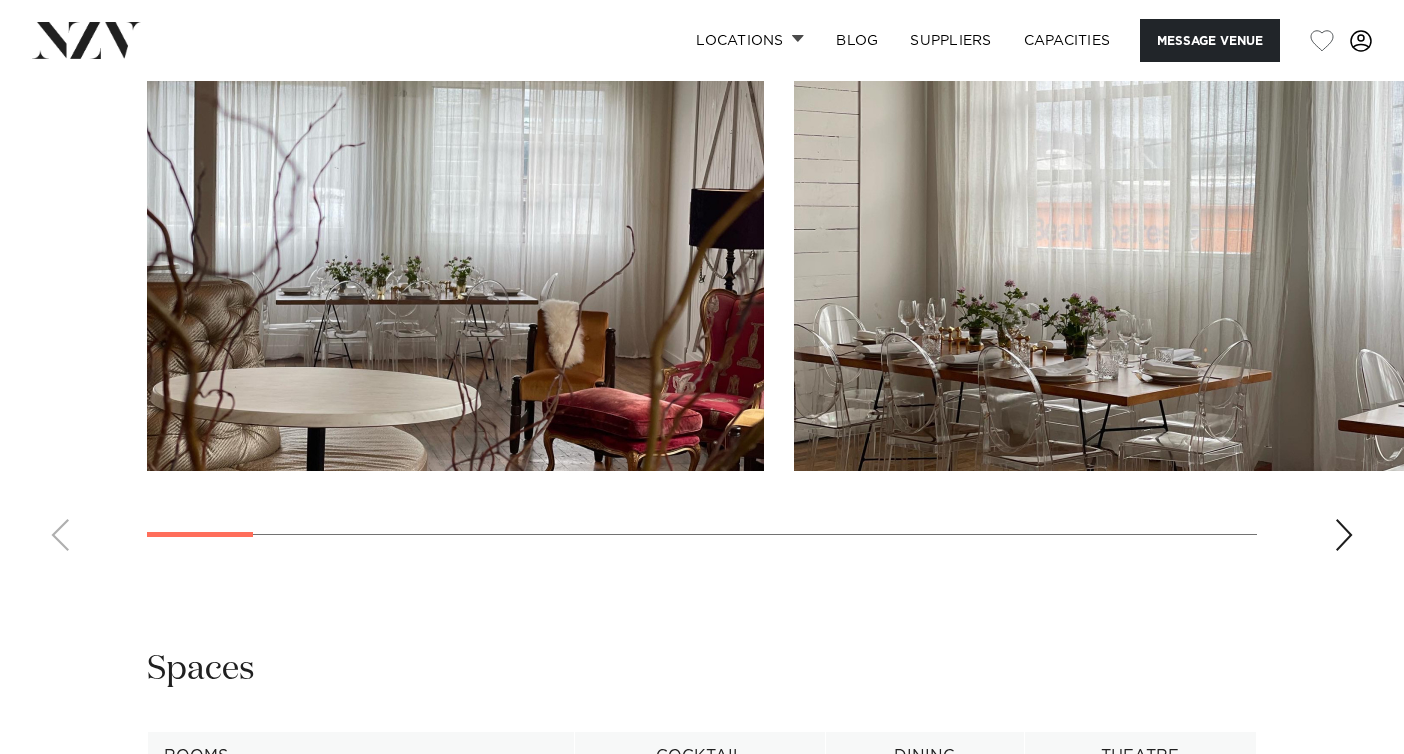 click at bounding box center [1344, 535] 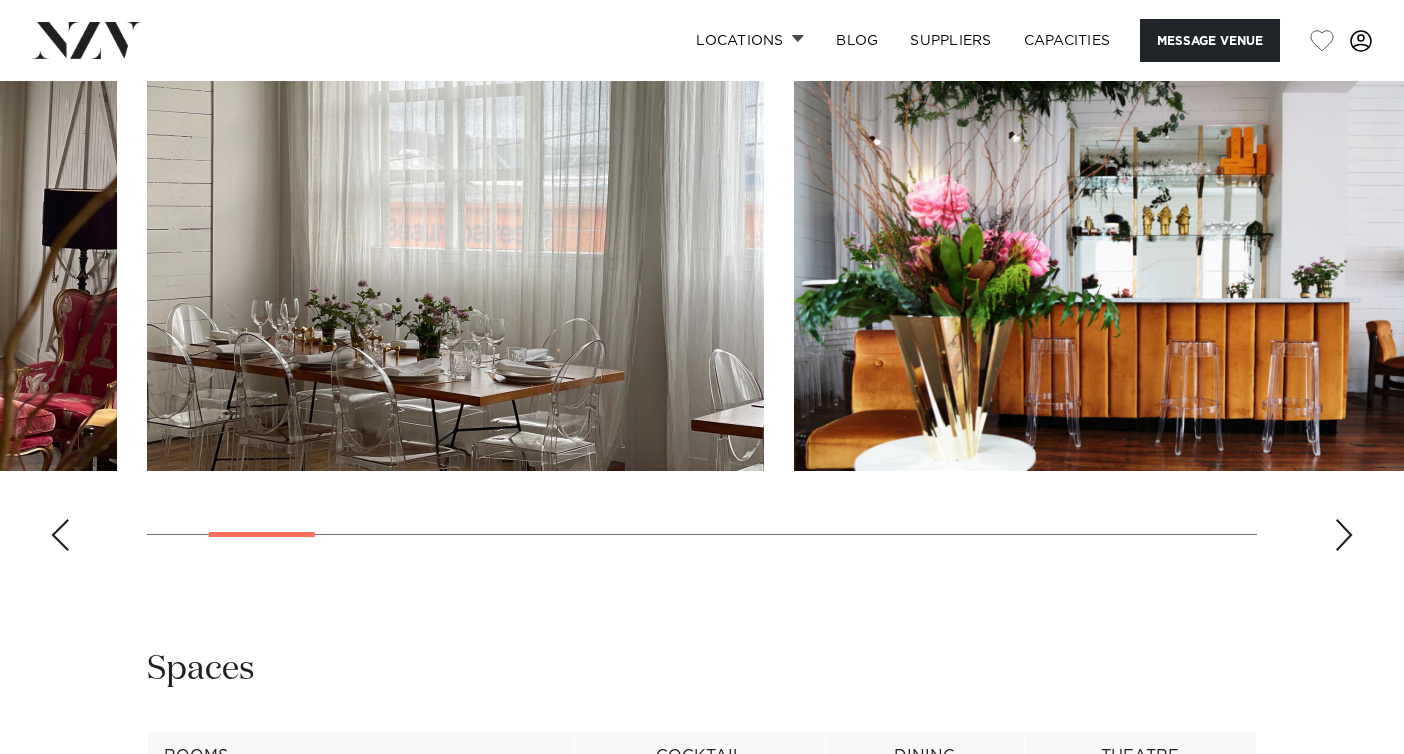 click at bounding box center (1344, 535) 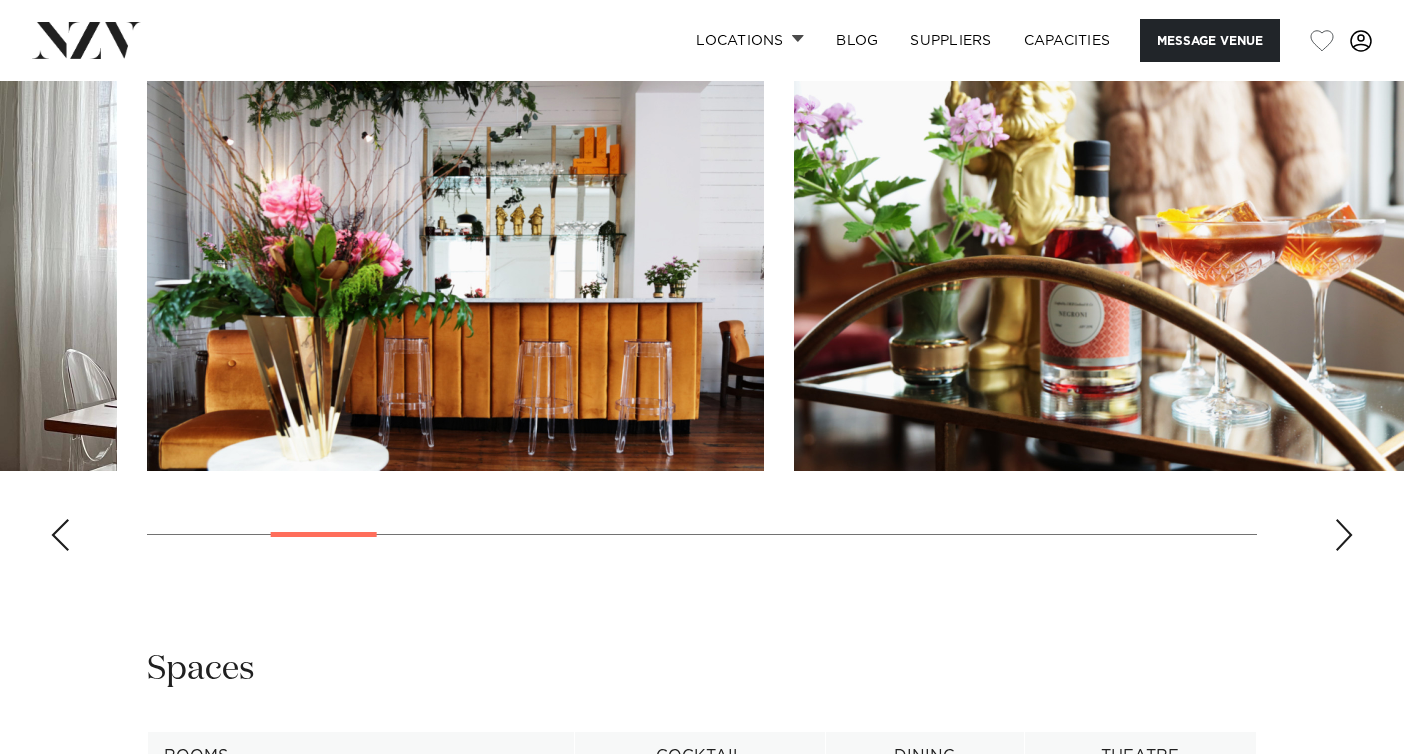 click at bounding box center (1344, 535) 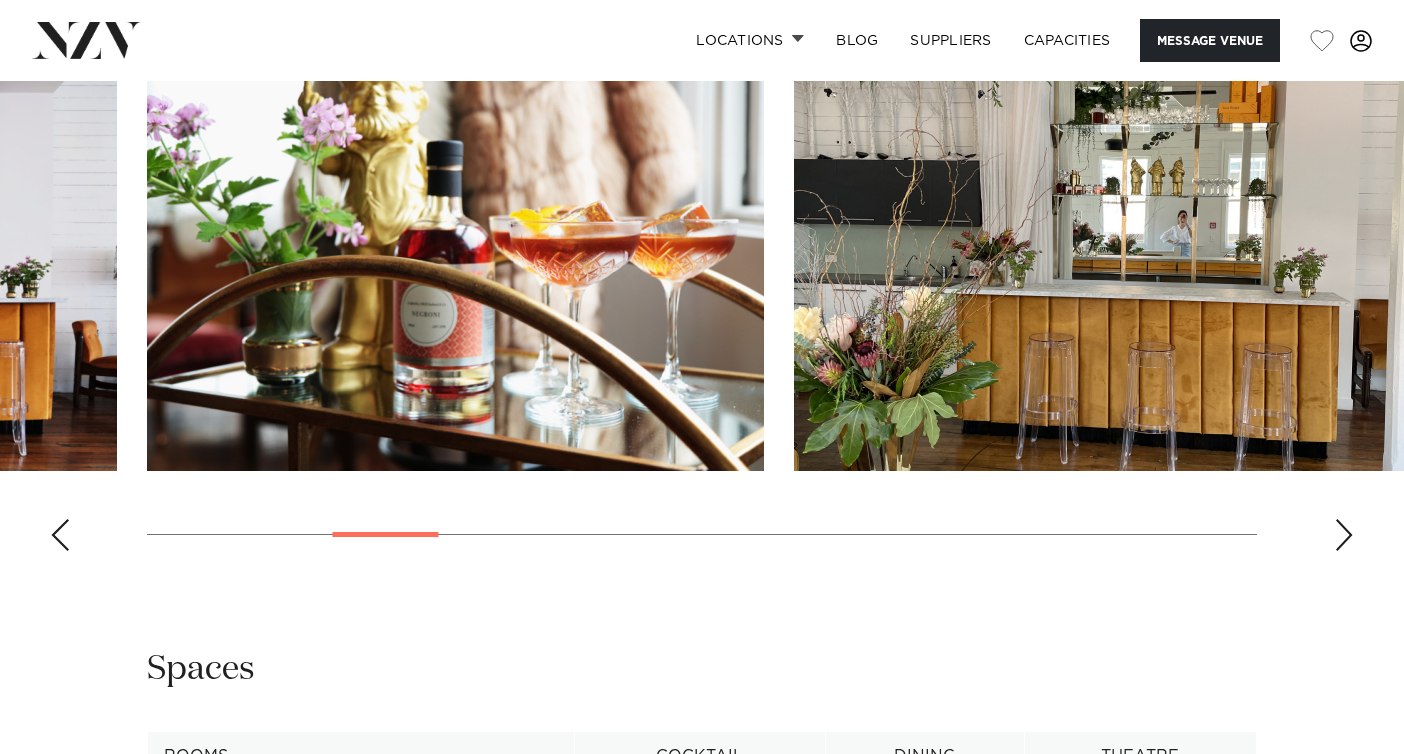 scroll, scrollTop: 1924, scrollLeft: 0, axis: vertical 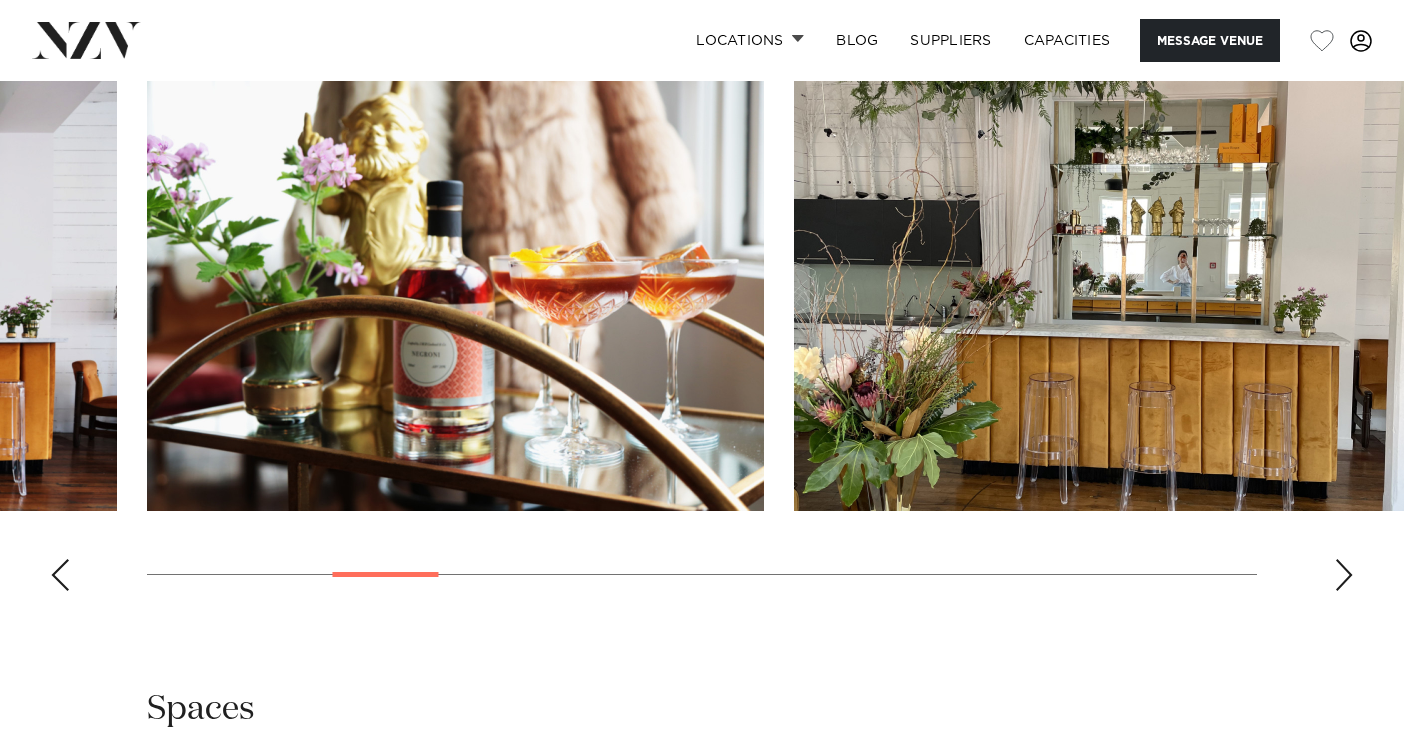 click at bounding box center (1344, 575) 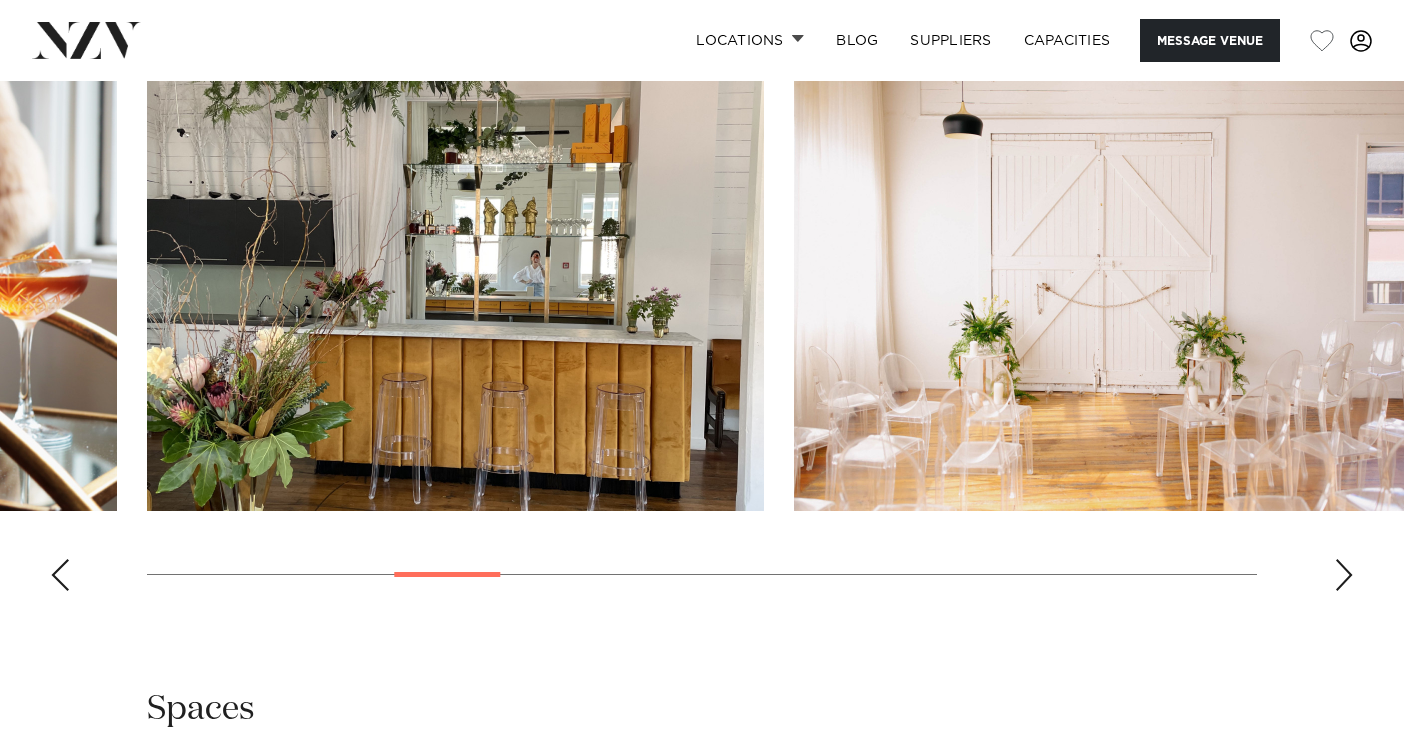 click at bounding box center [1344, 575] 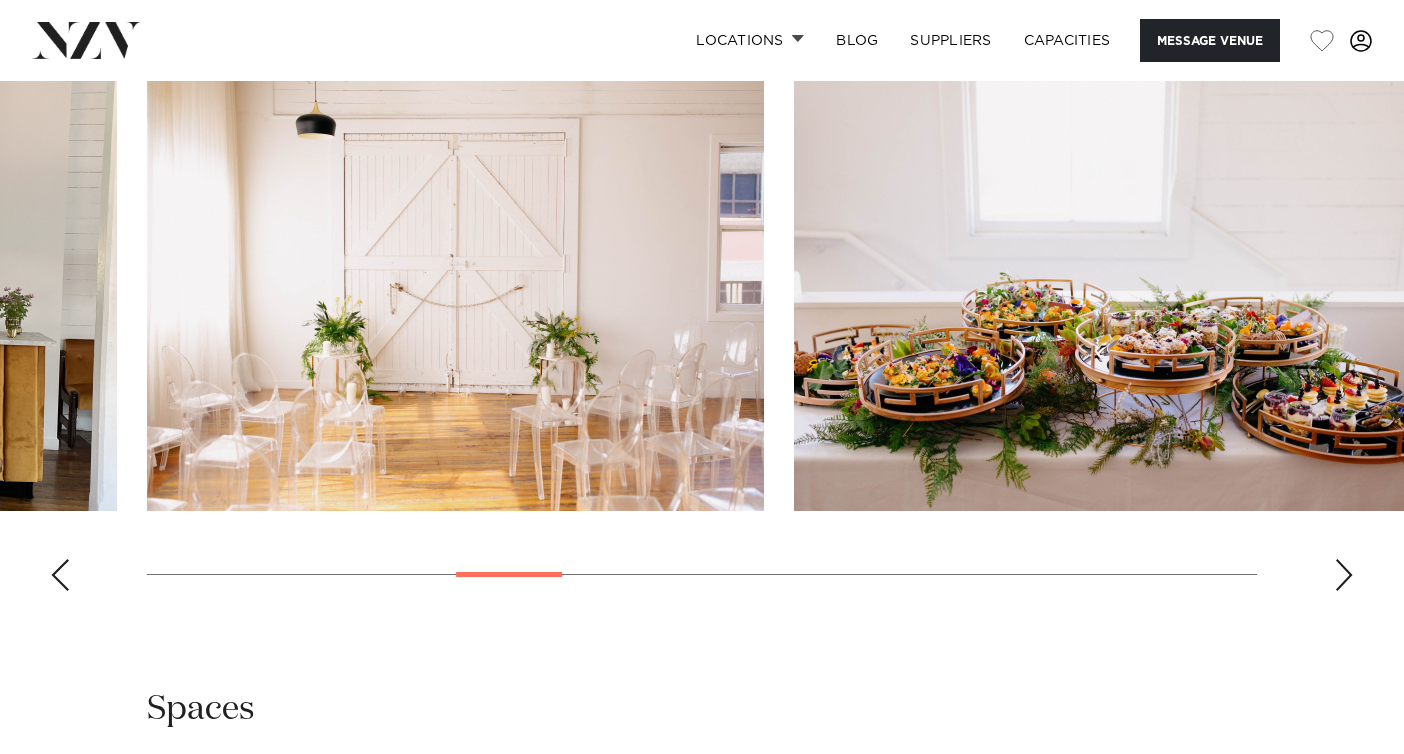 click at bounding box center [1344, 575] 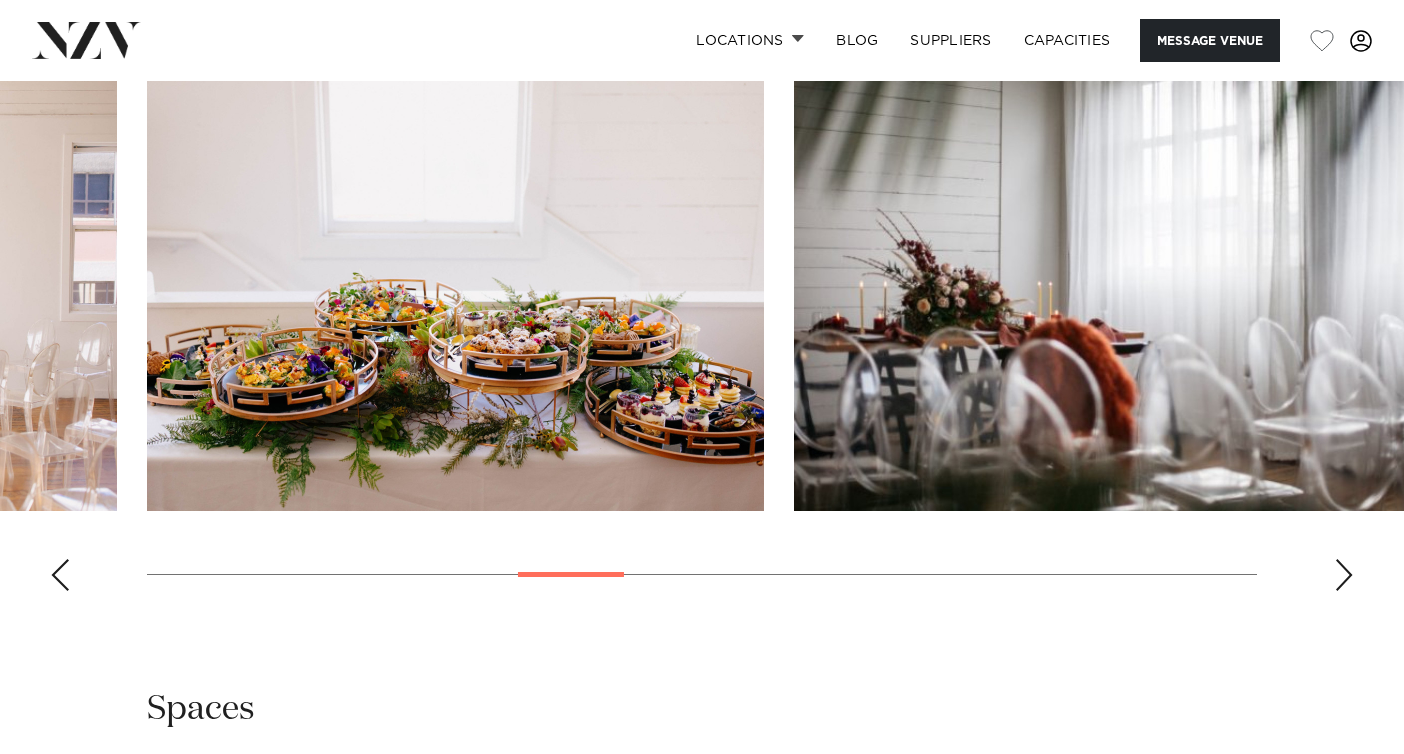 click at bounding box center (1344, 575) 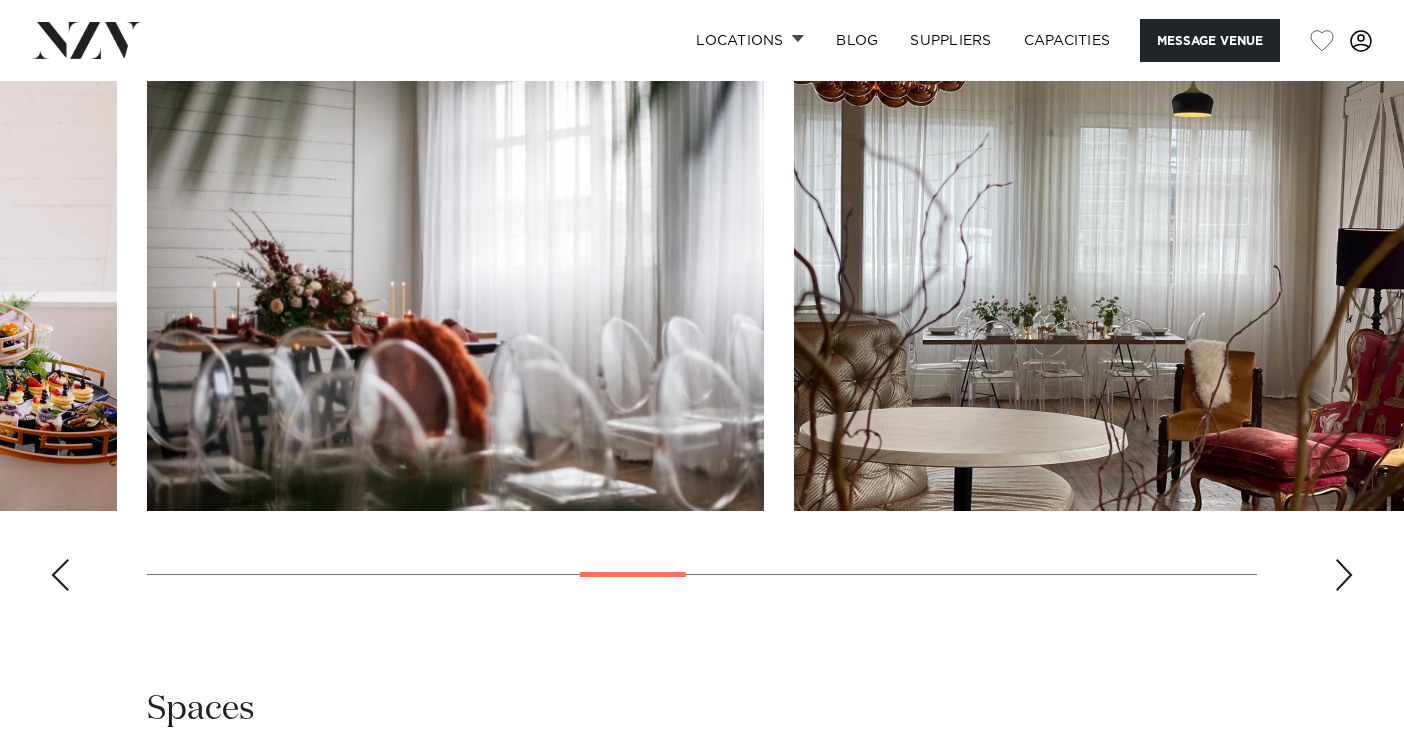 click at bounding box center [1344, 575] 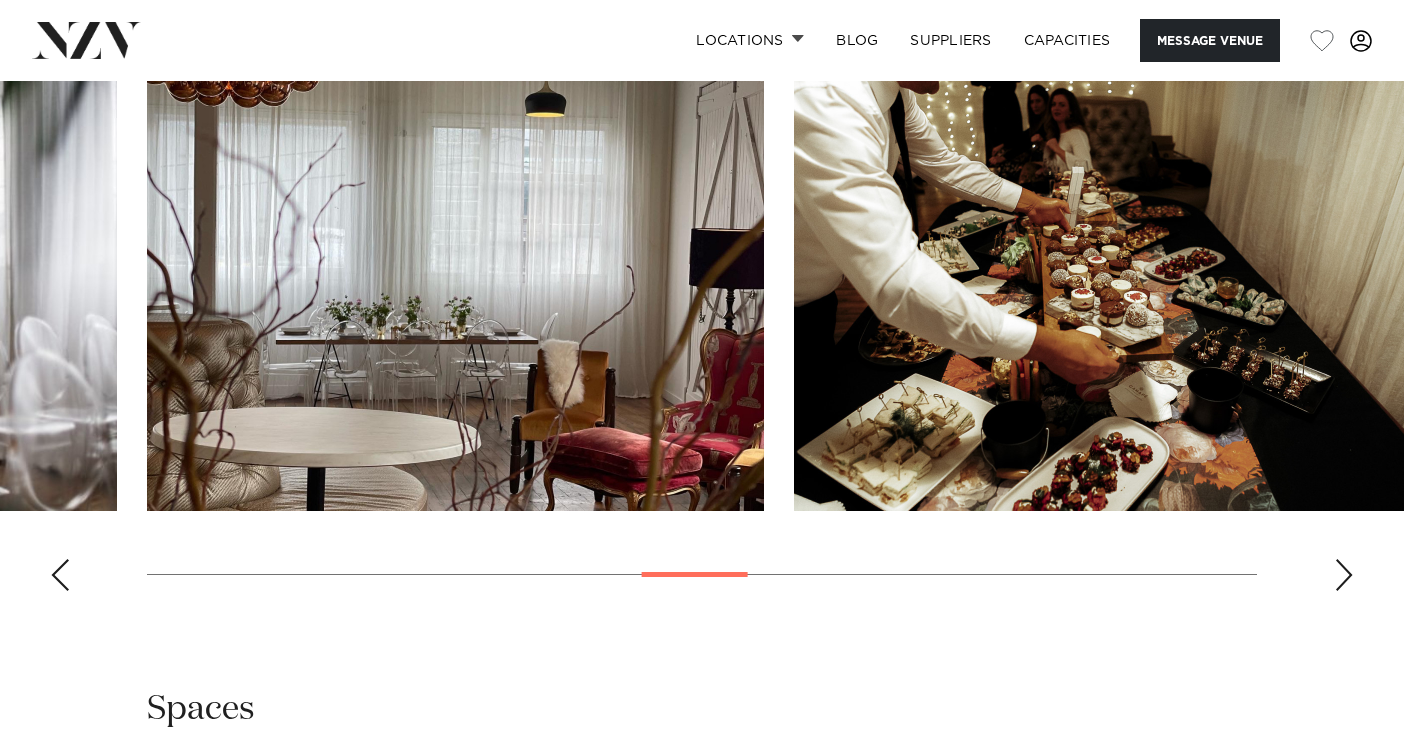 click at bounding box center [1344, 575] 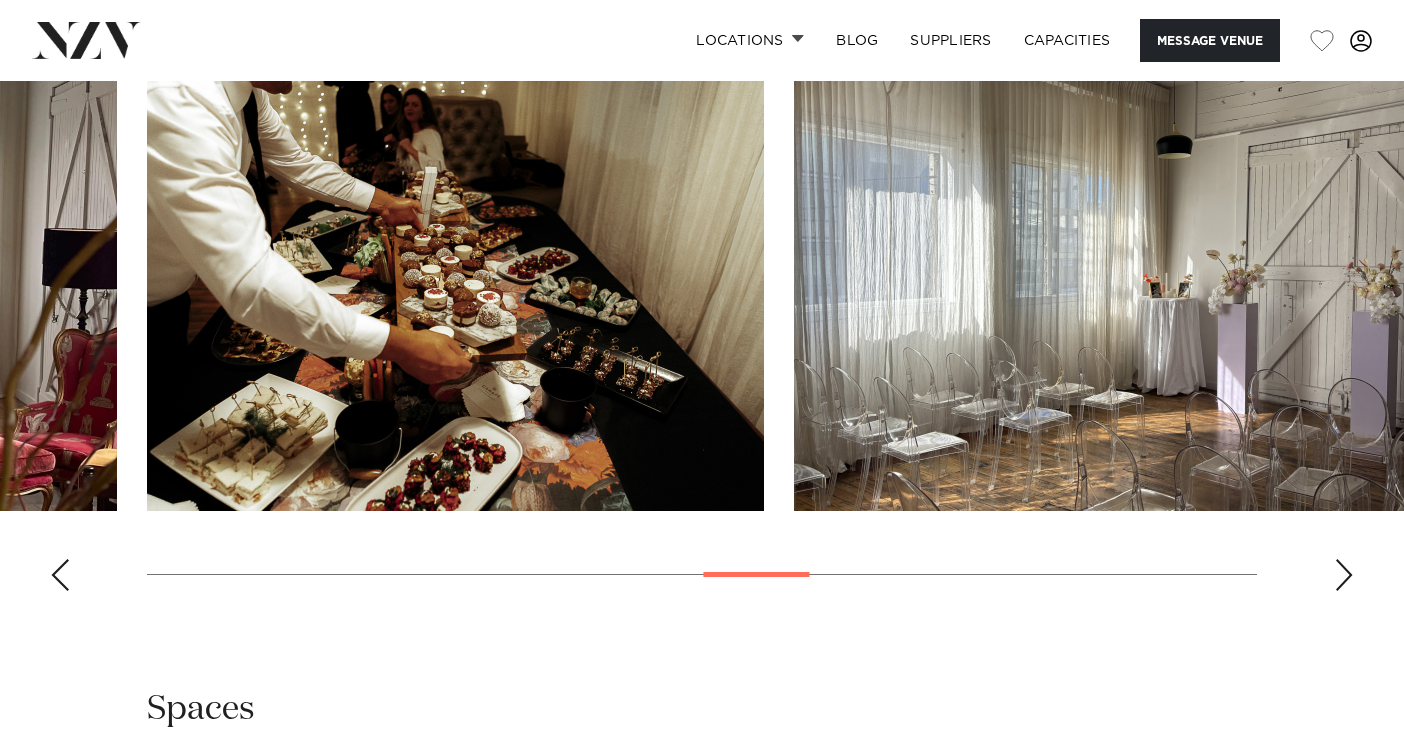 click at bounding box center [1344, 575] 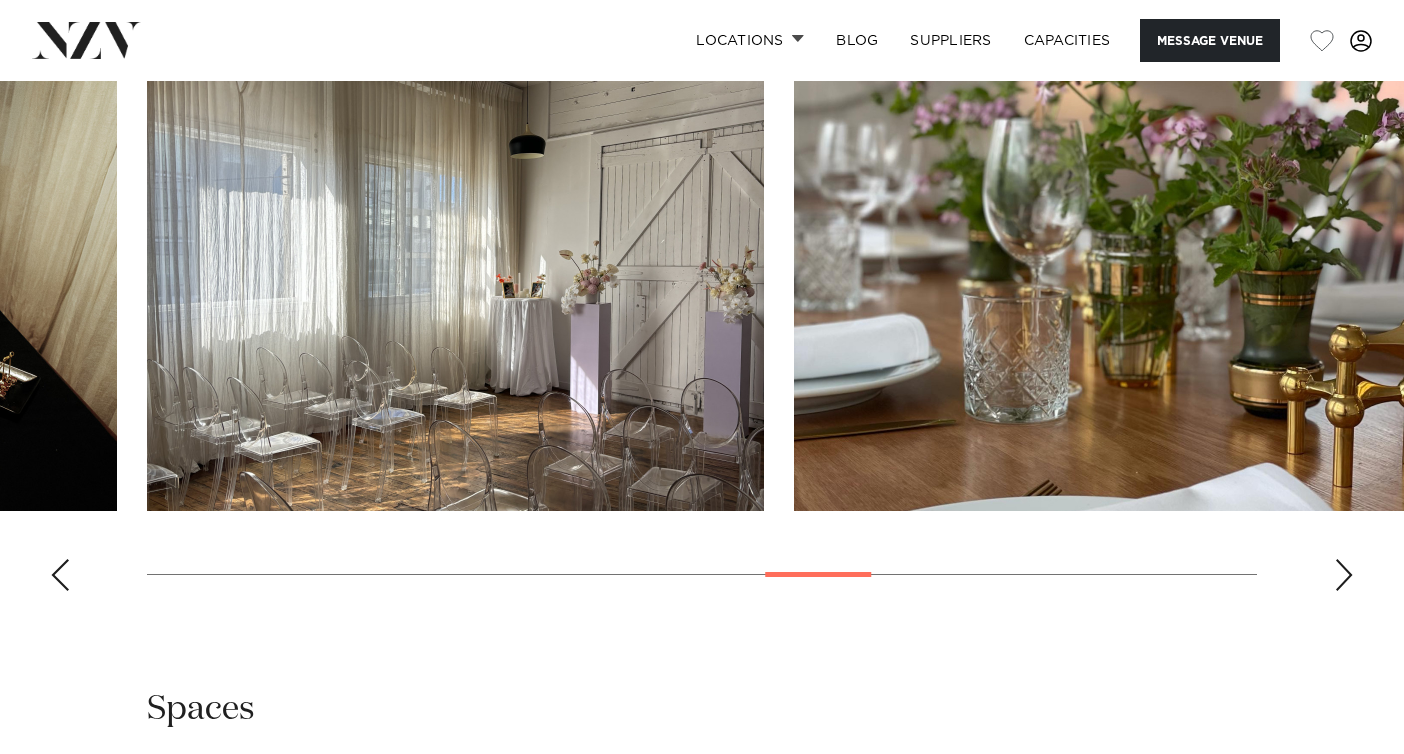 click at bounding box center [1344, 575] 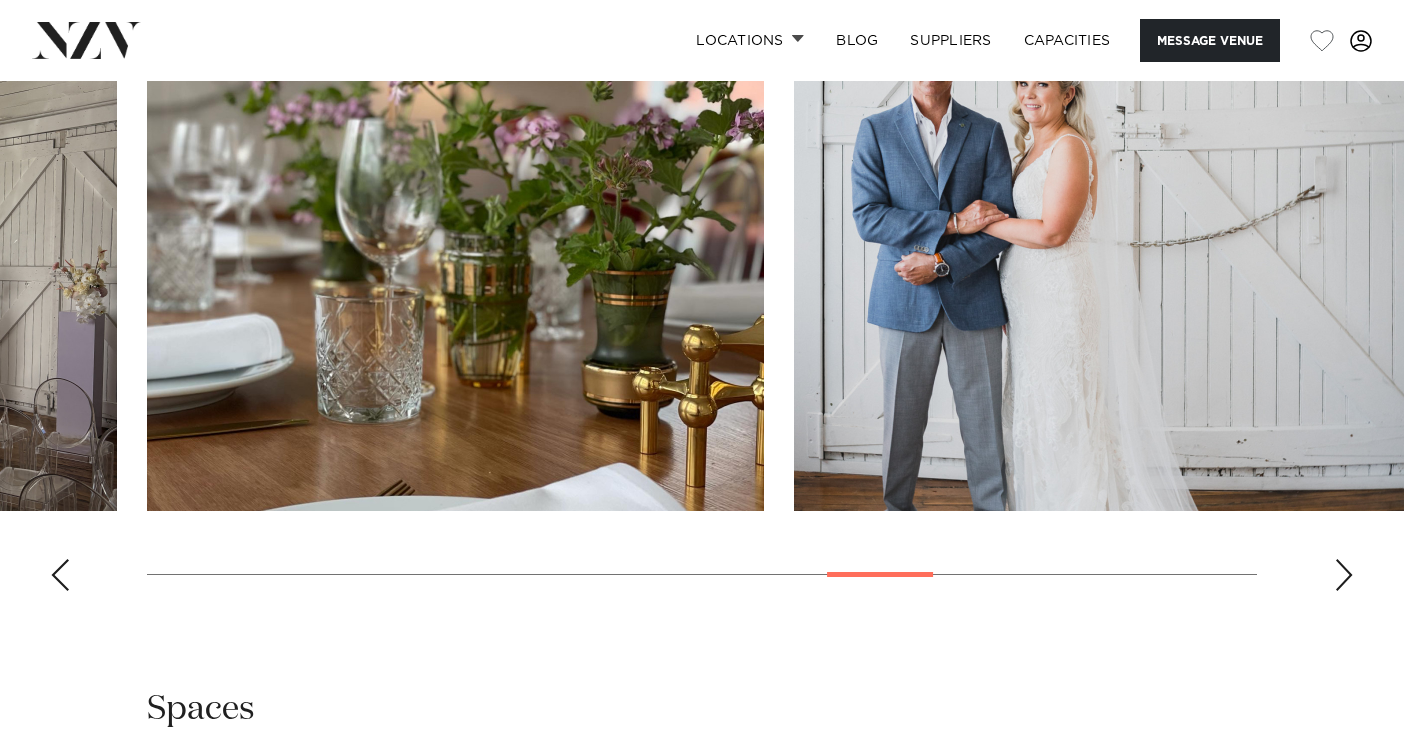 click at bounding box center (60, 575) 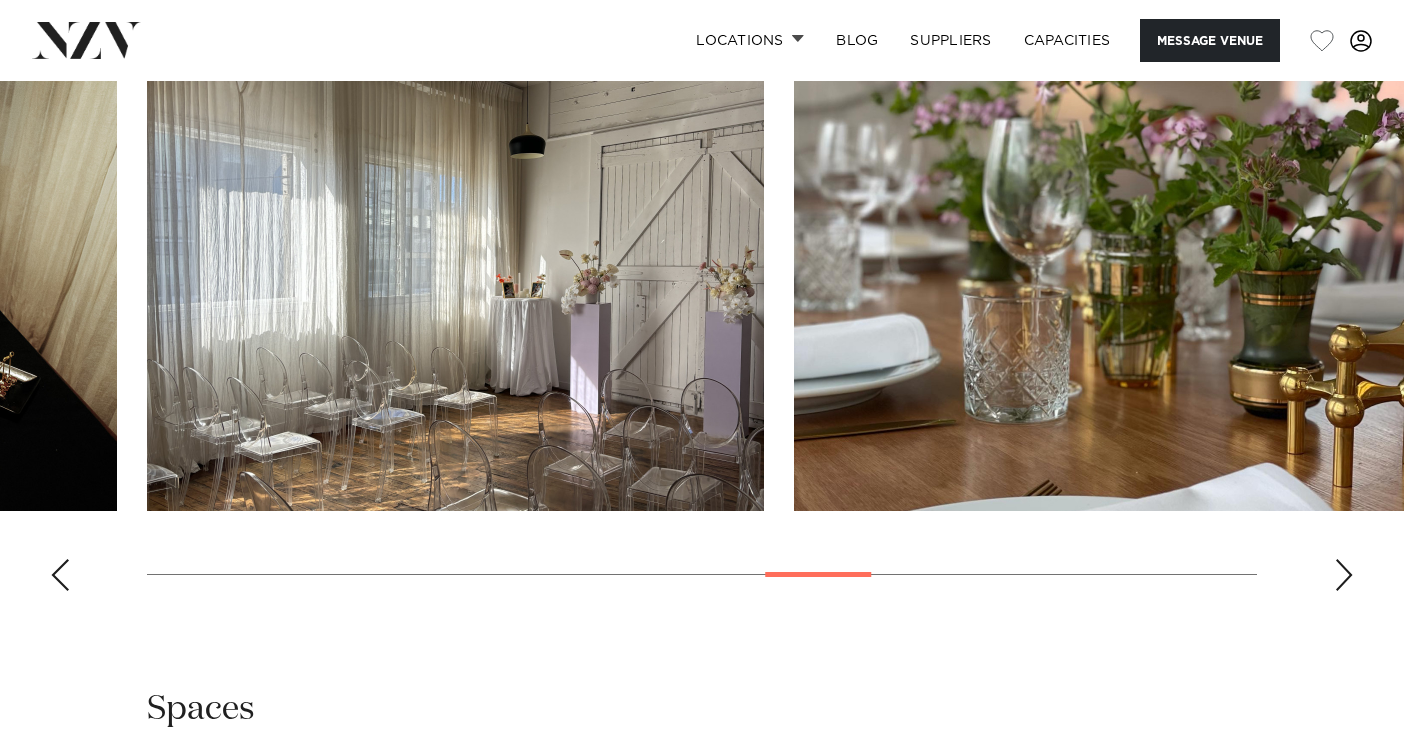 click at bounding box center [1344, 575] 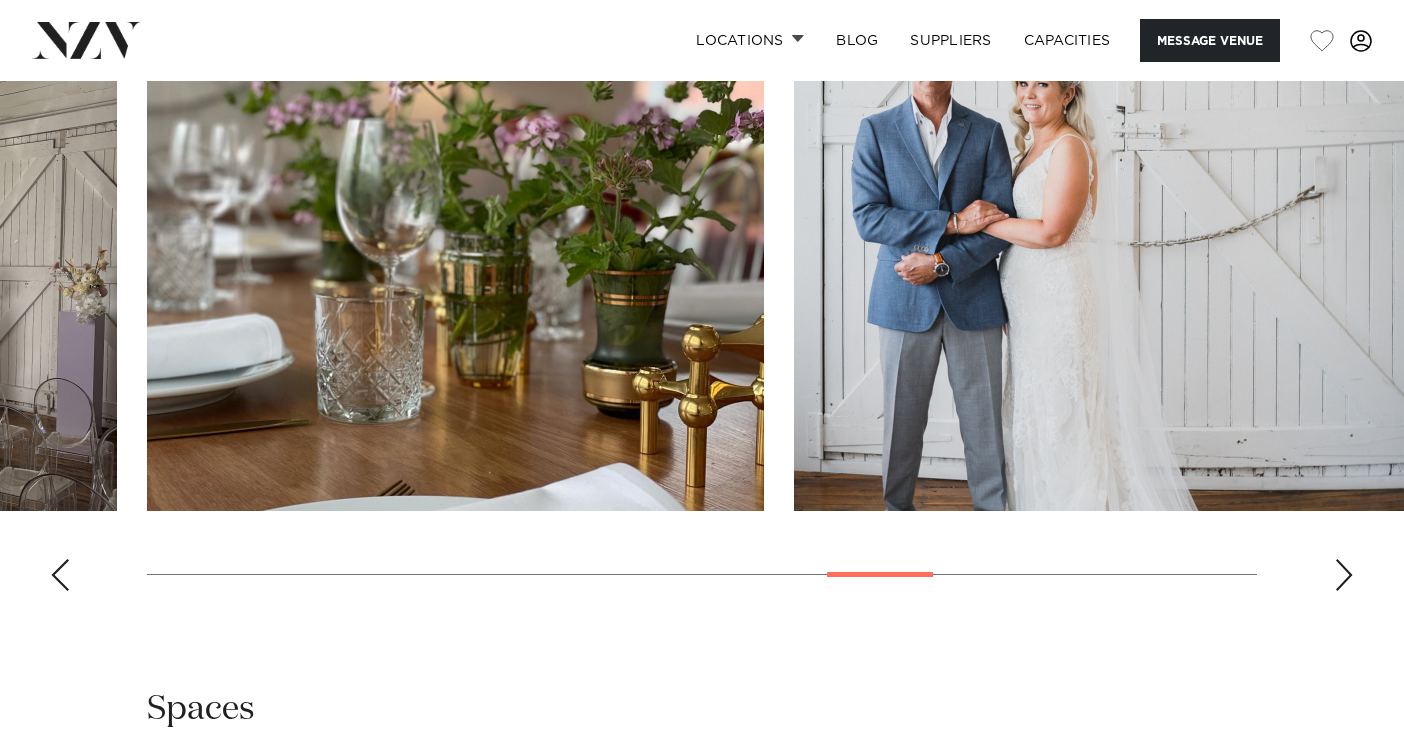 click at bounding box center [1344, 575] 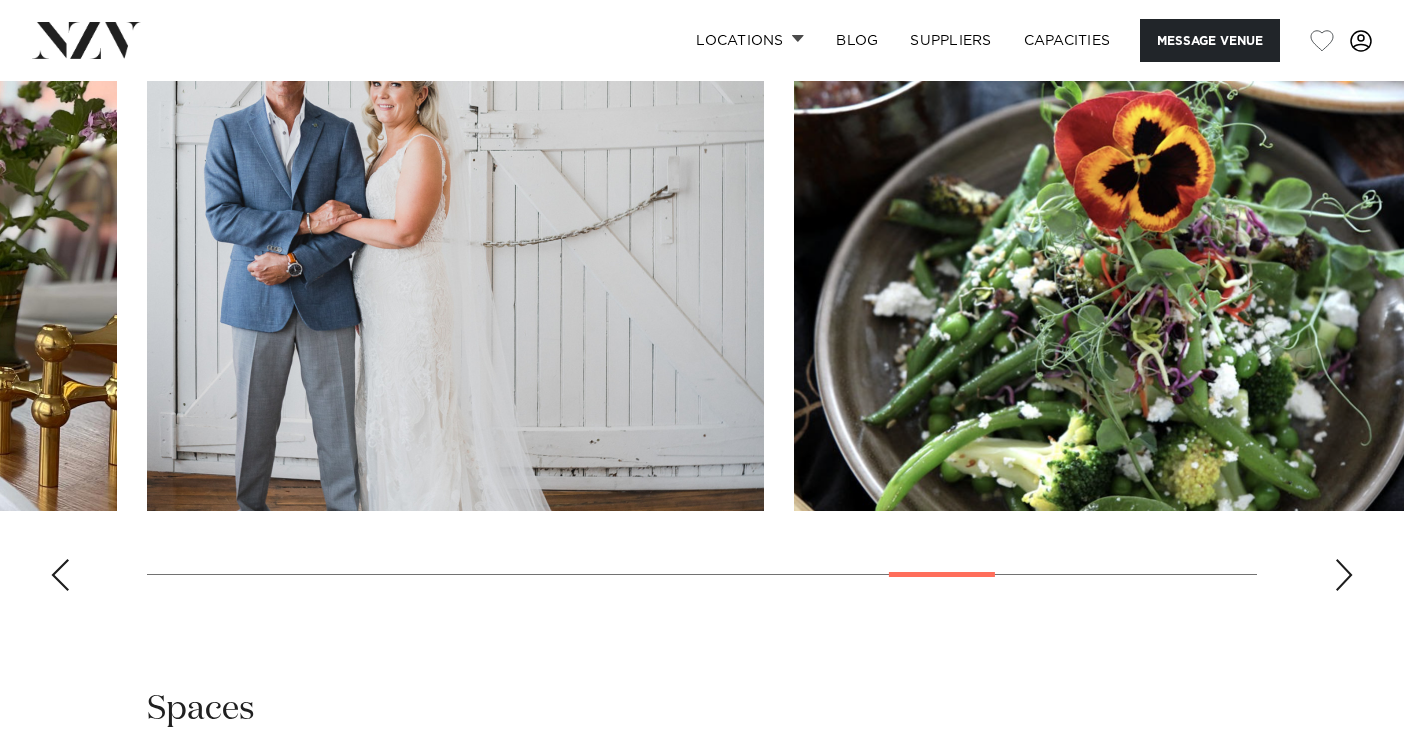 click at bounding box center (1344, 575) 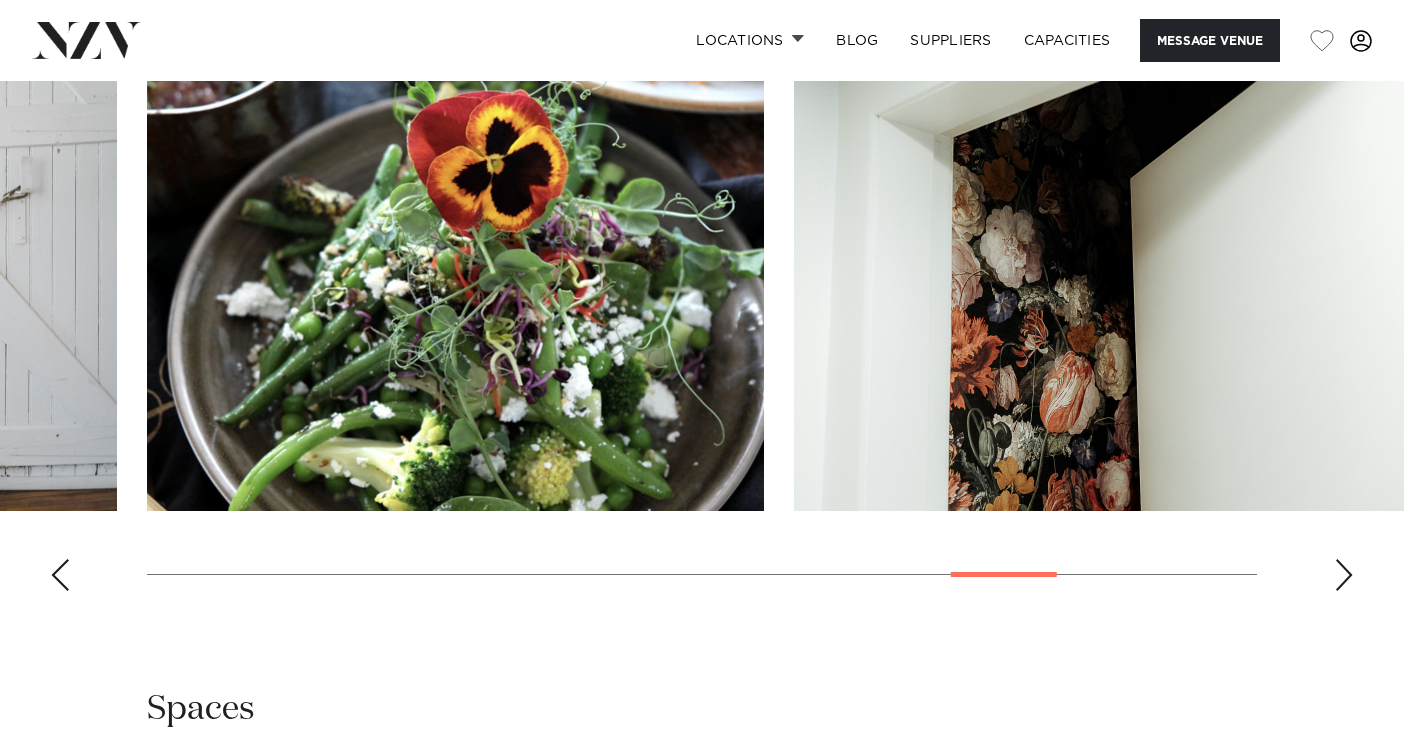 click at bounding box center (1344, 575) 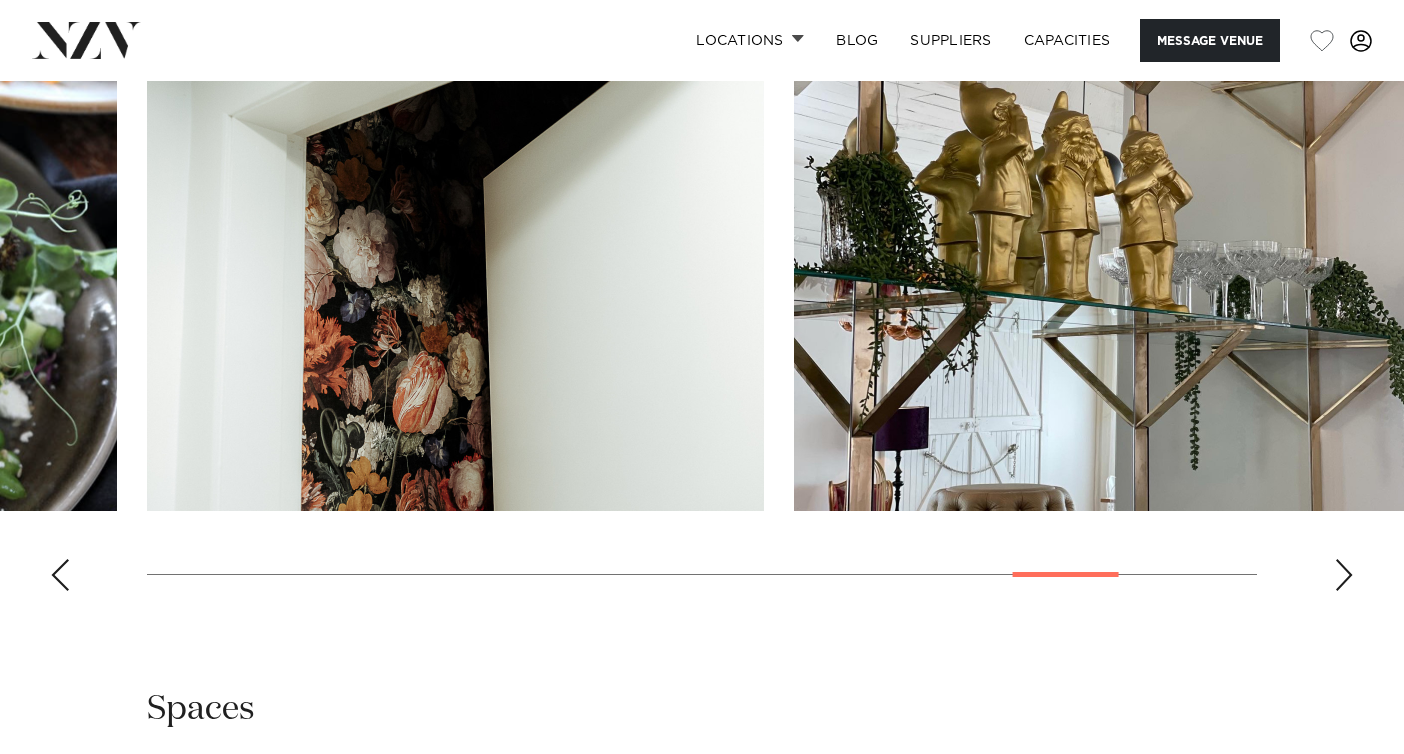 click at bounding box center [1344, 575] 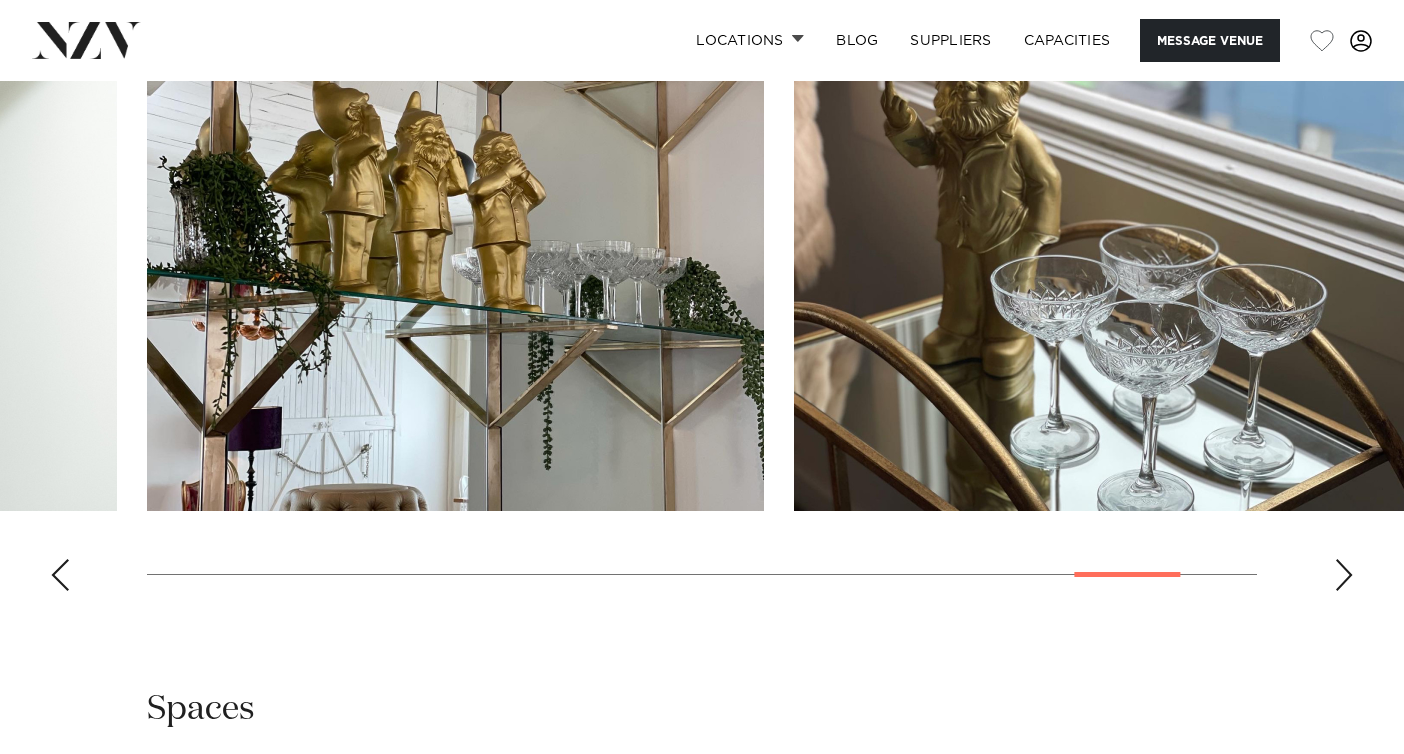 click at bounding box center [1344, 575] 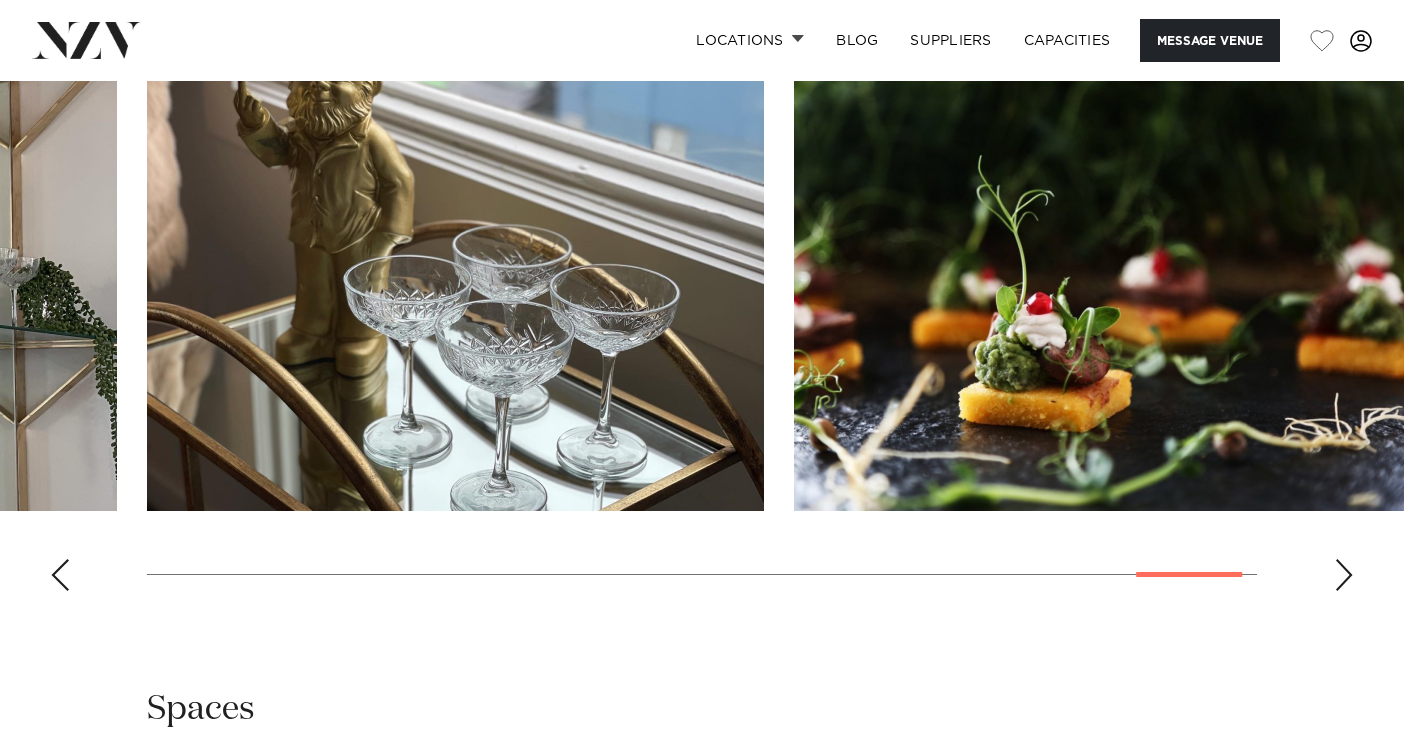 click at bounding box center [1344, 575] 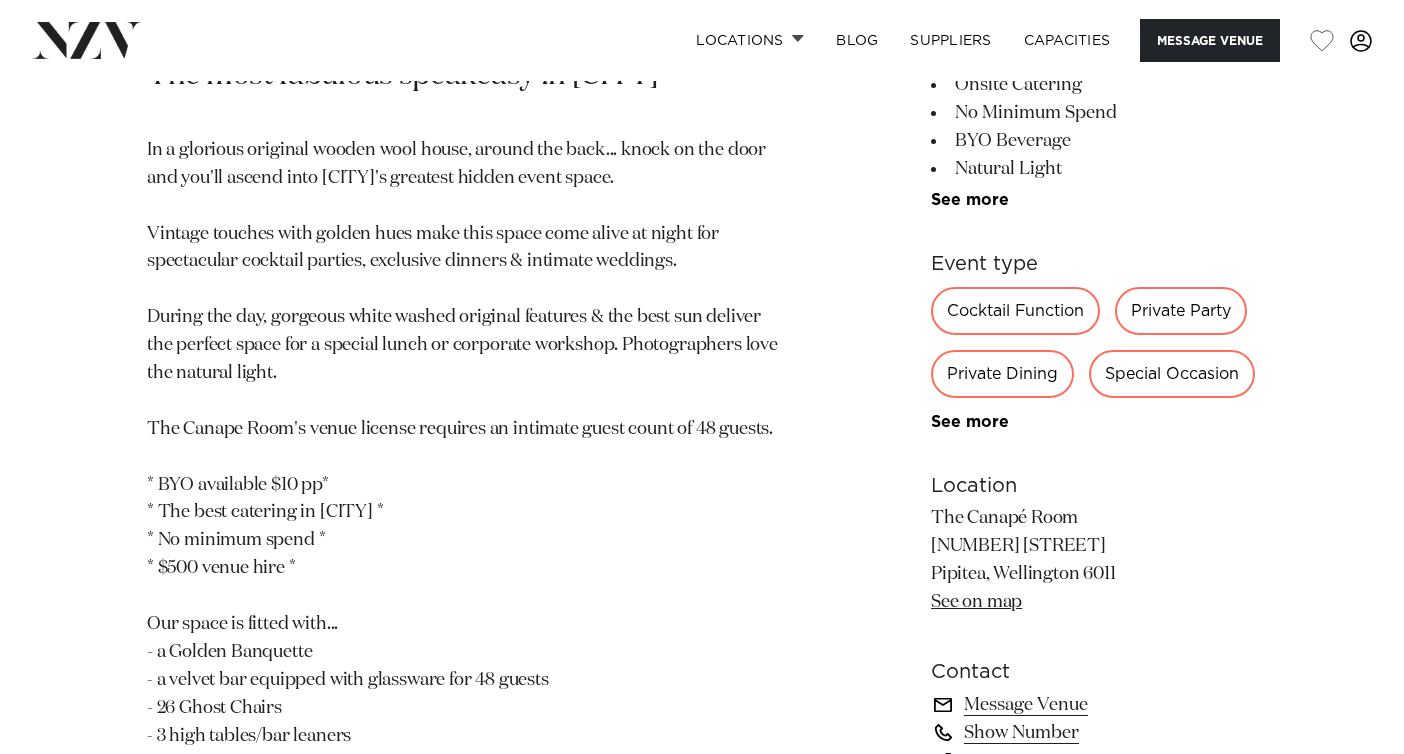 scroll, scrollTop: 1451, scrollLeft: 0, axis: vertical 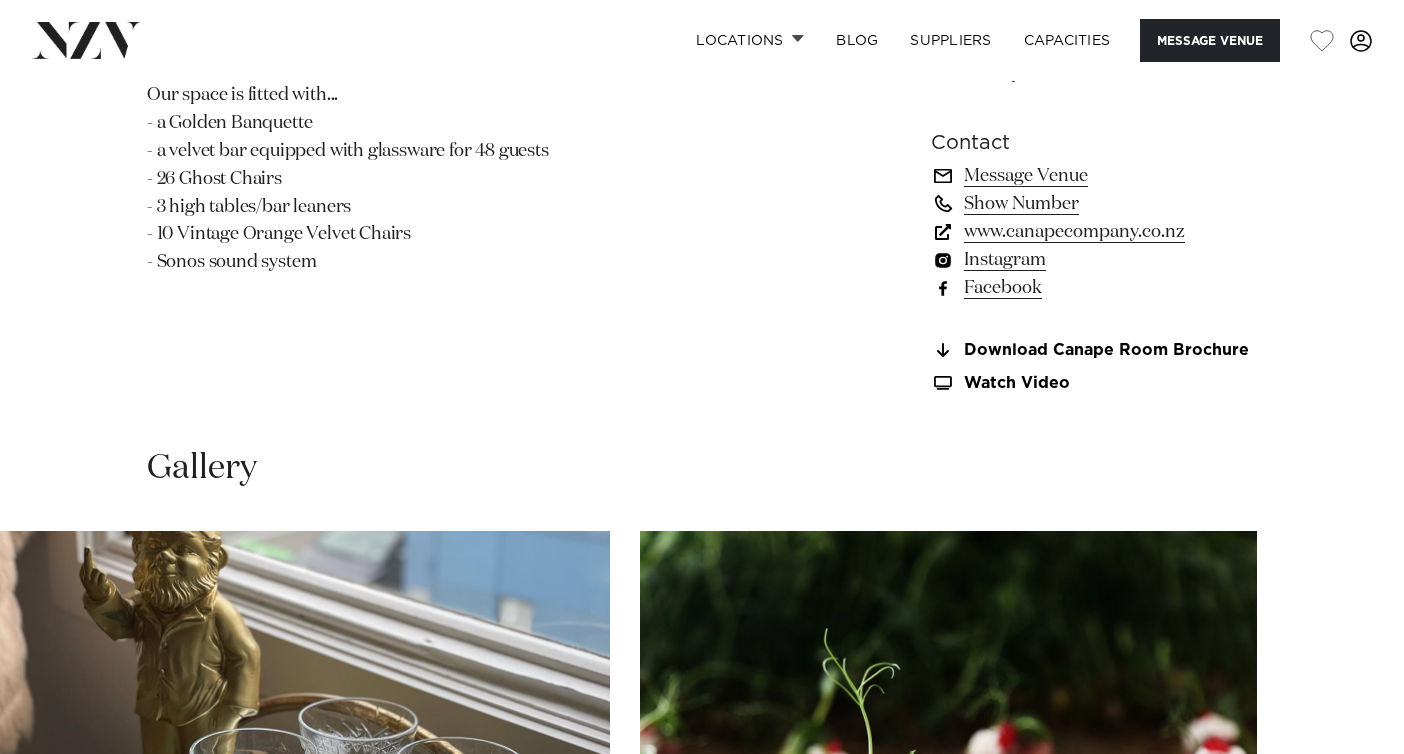 click on "Instagram" at bounding box center (1094, 260) 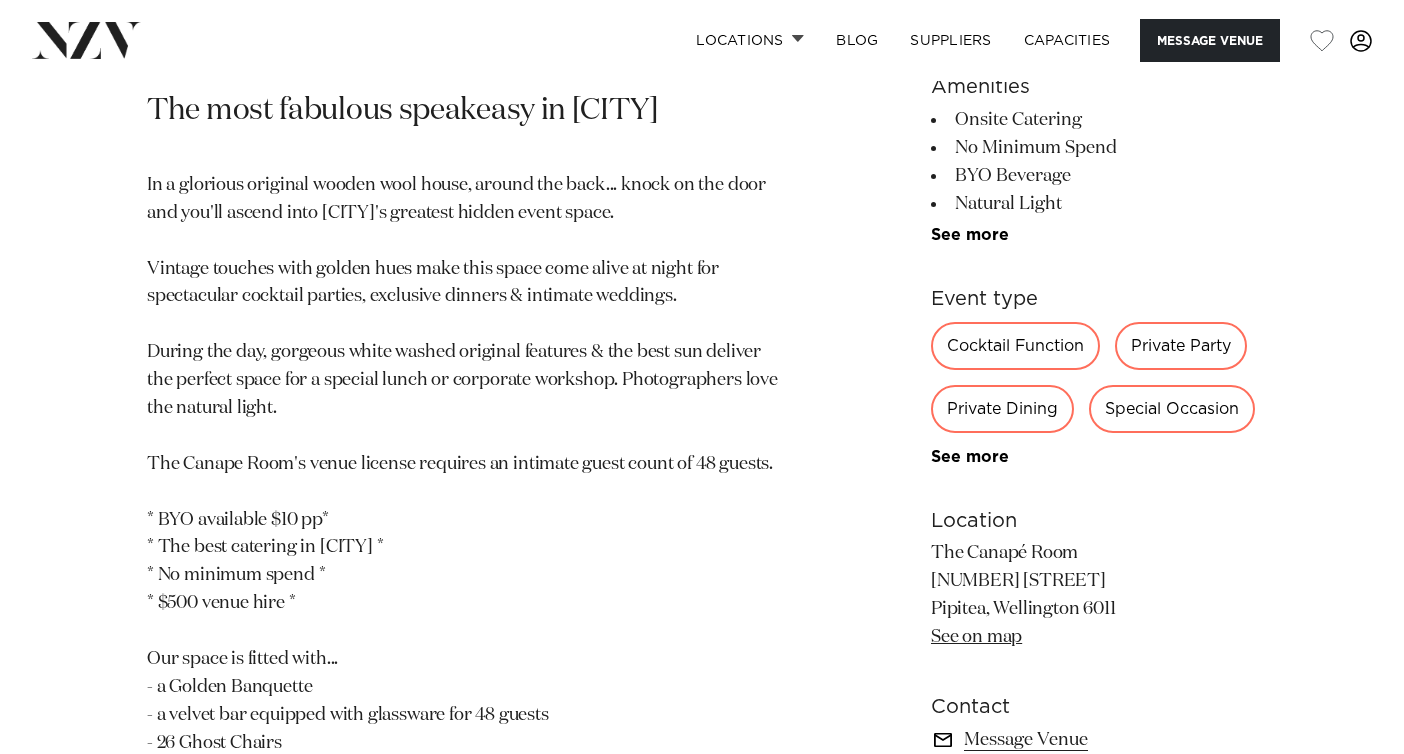 scroll, scrollTop: 888, scrollLeft: 0, axis: vertical 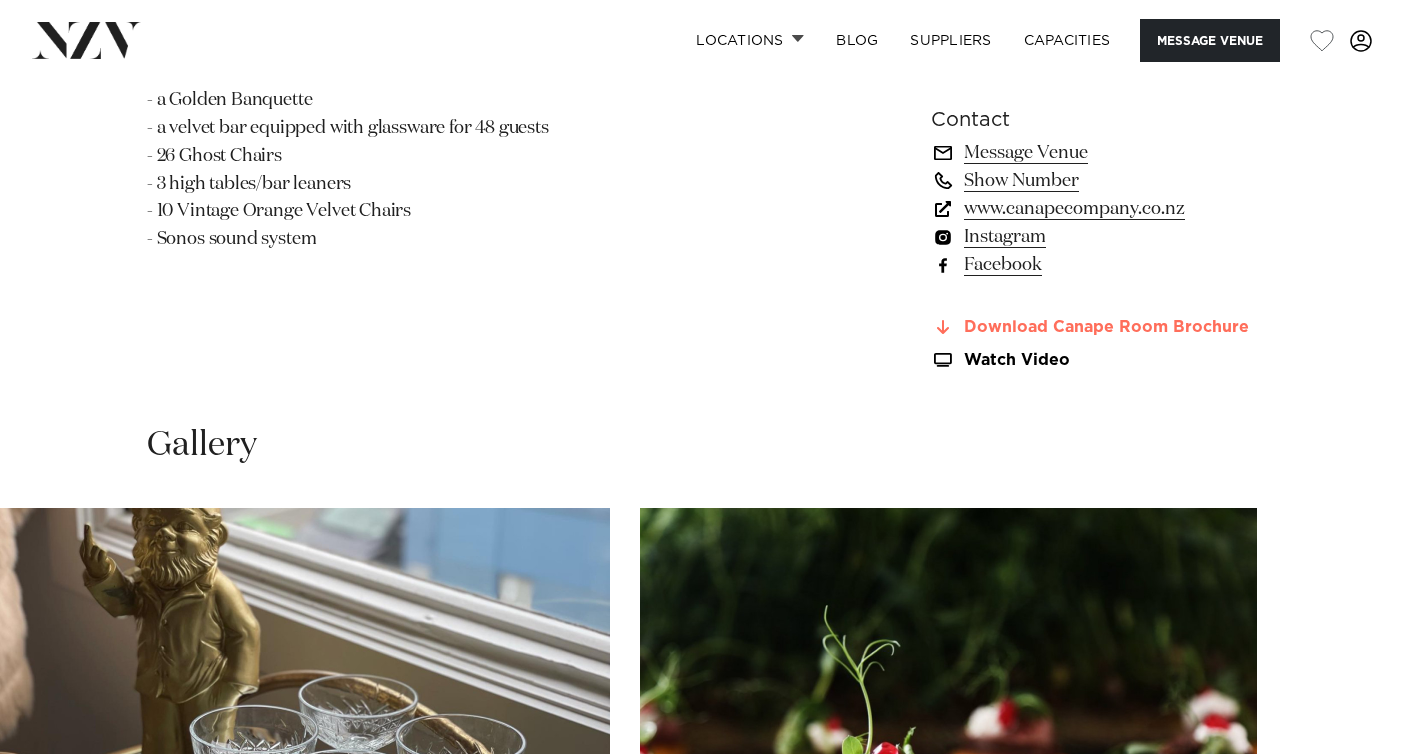 click on "Download Canape Room Brochure" at bounding box center [1094, 328] 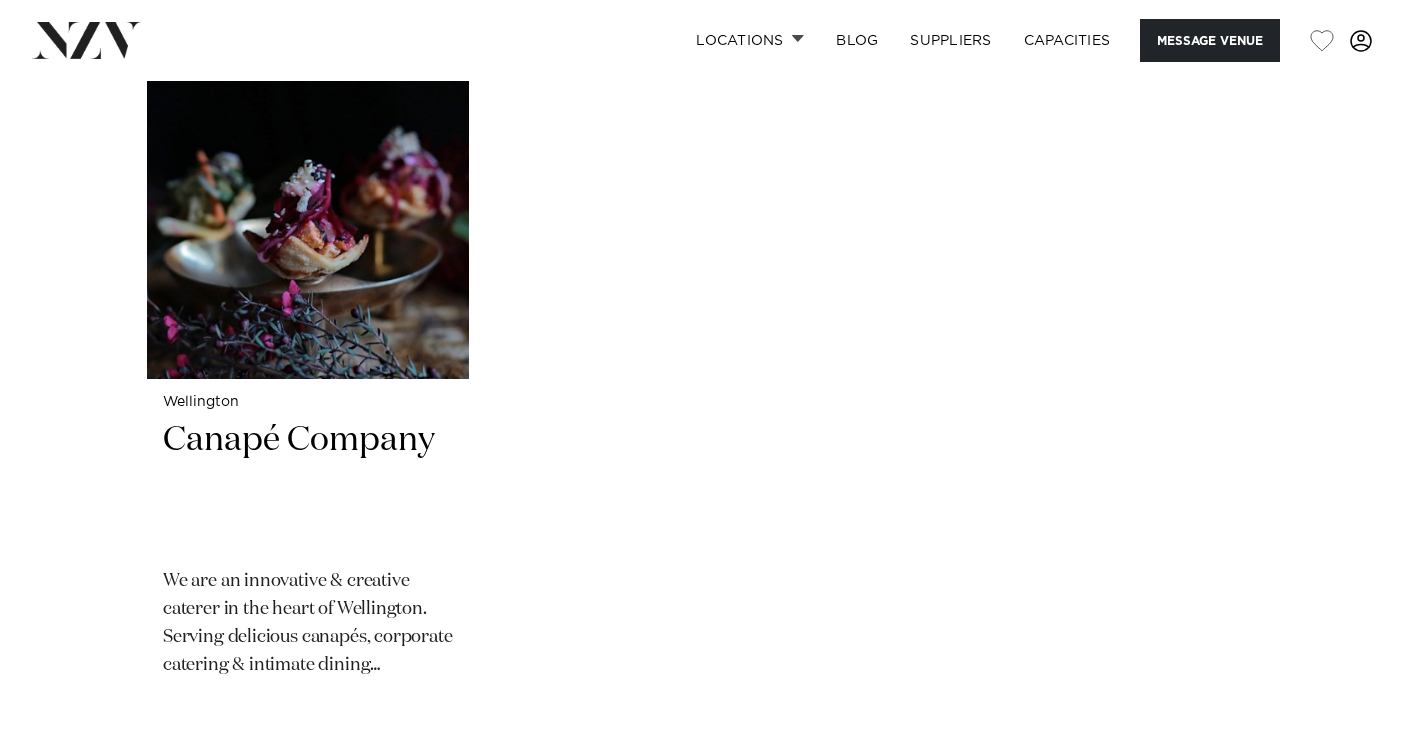 scroll, scrollTop: 2818, scrollLeft: 0, axis: vertical 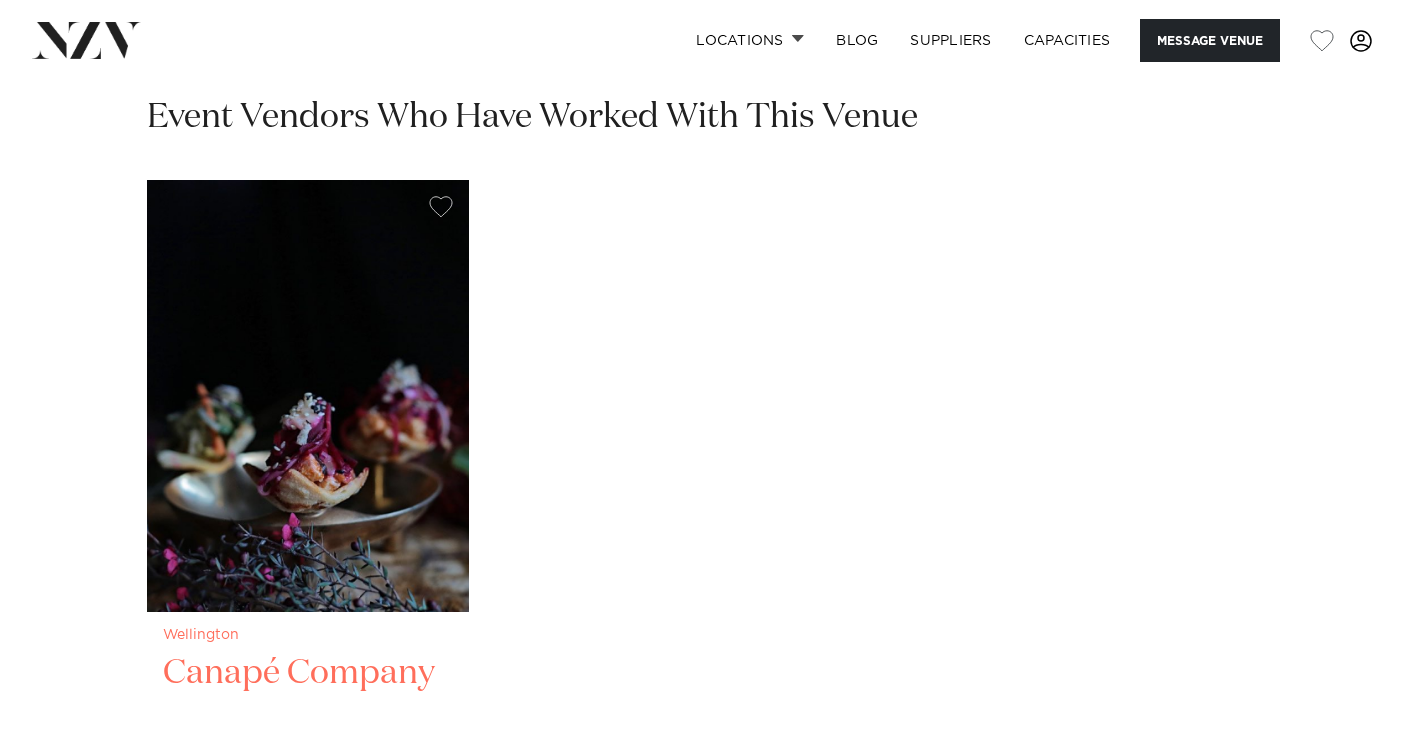 click on "Canapé Company" at bounding box center [308, 718] 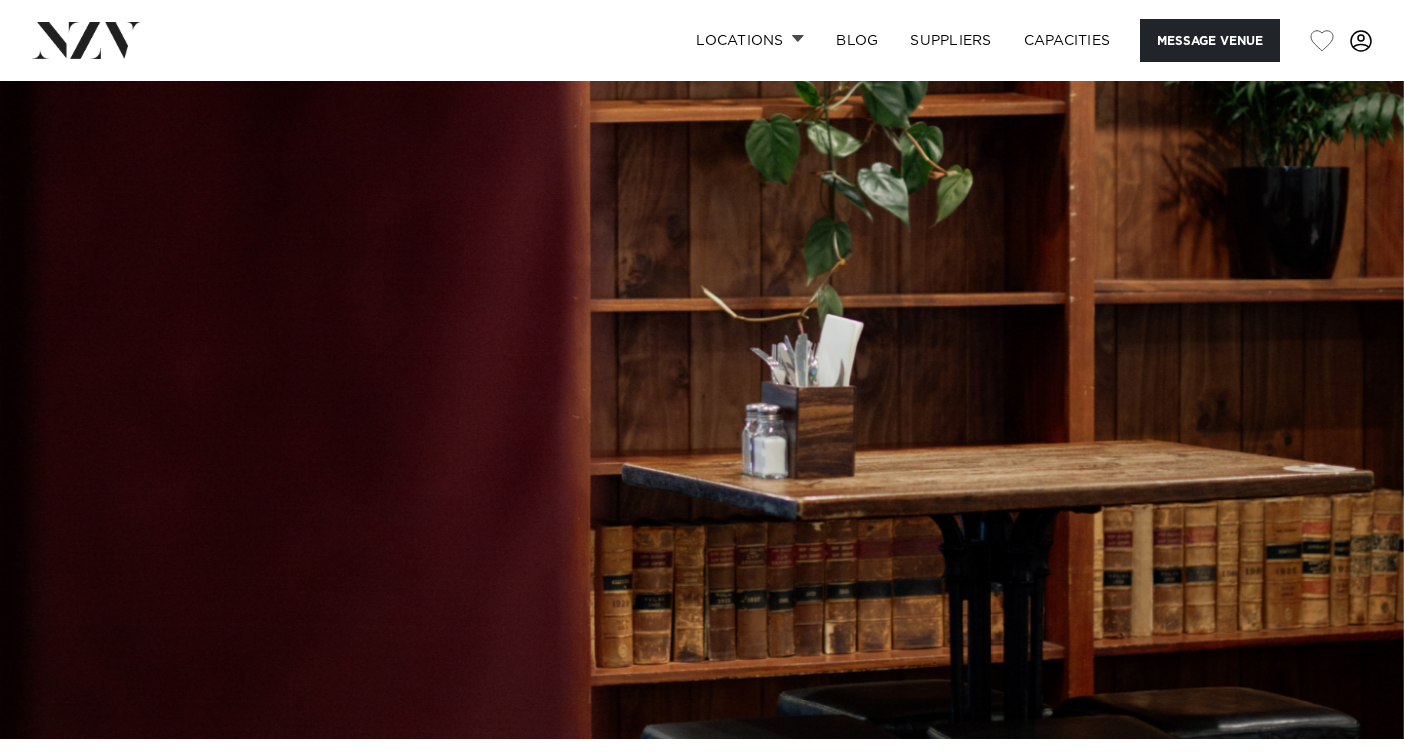 scroll, scrollTop: 0, scrollLeft: 0, axis: both 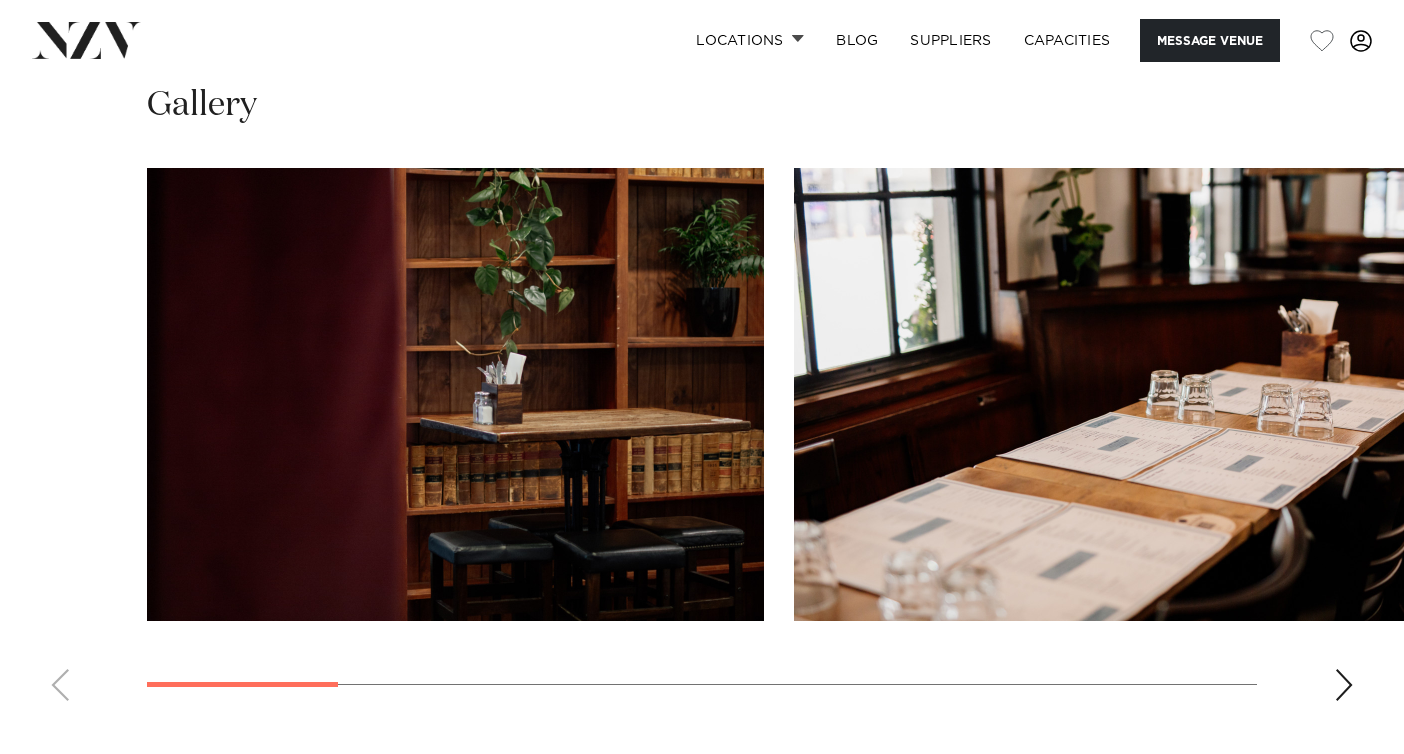 click at bounding box center (1344, 685) 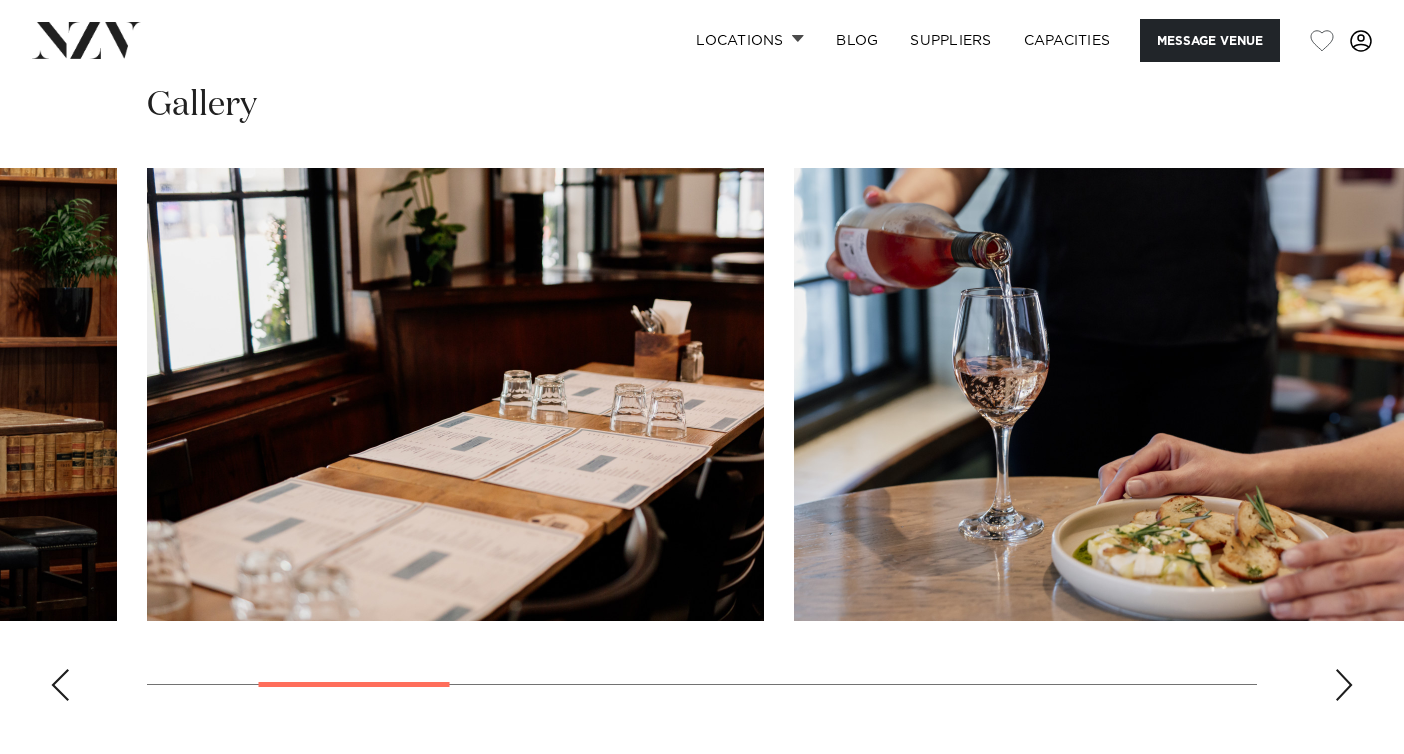 click at bounding box center (1344, 685) 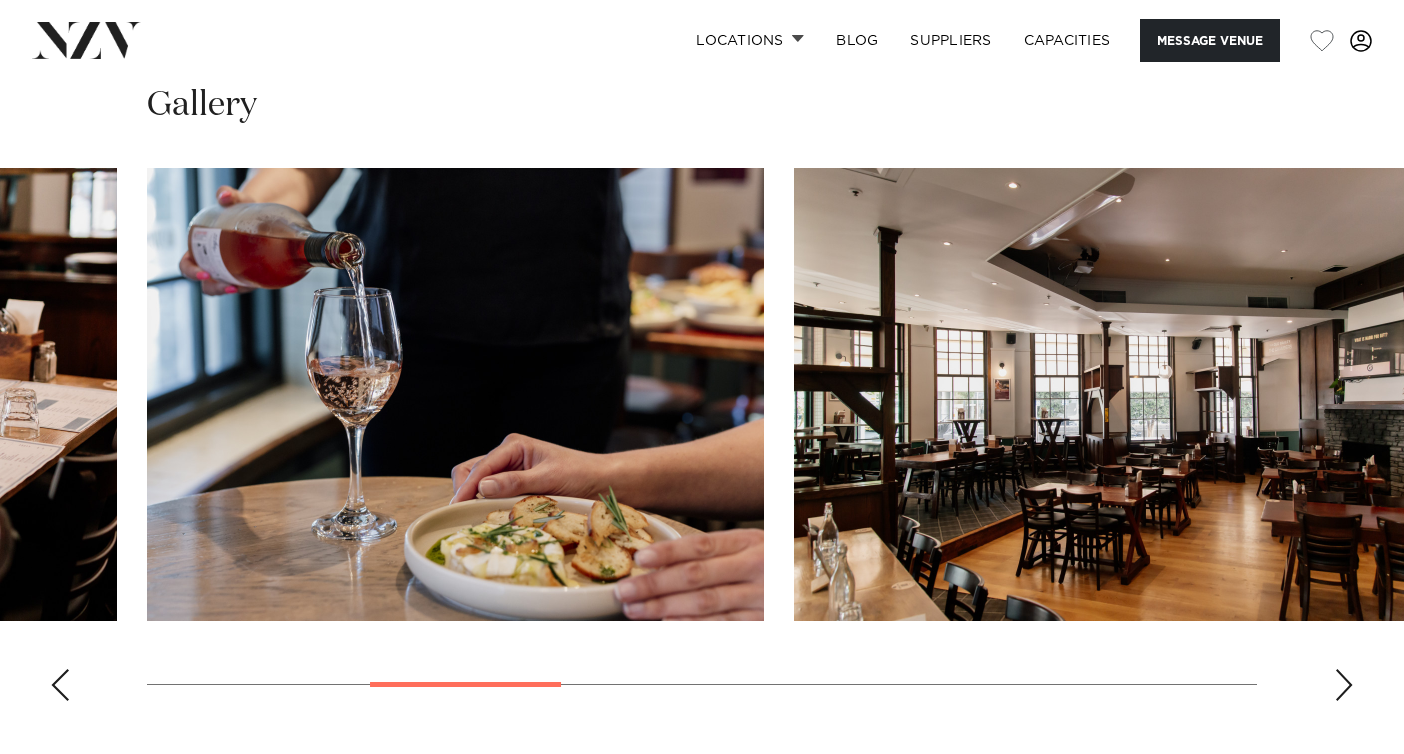 click at bounding box center (1344, 685) 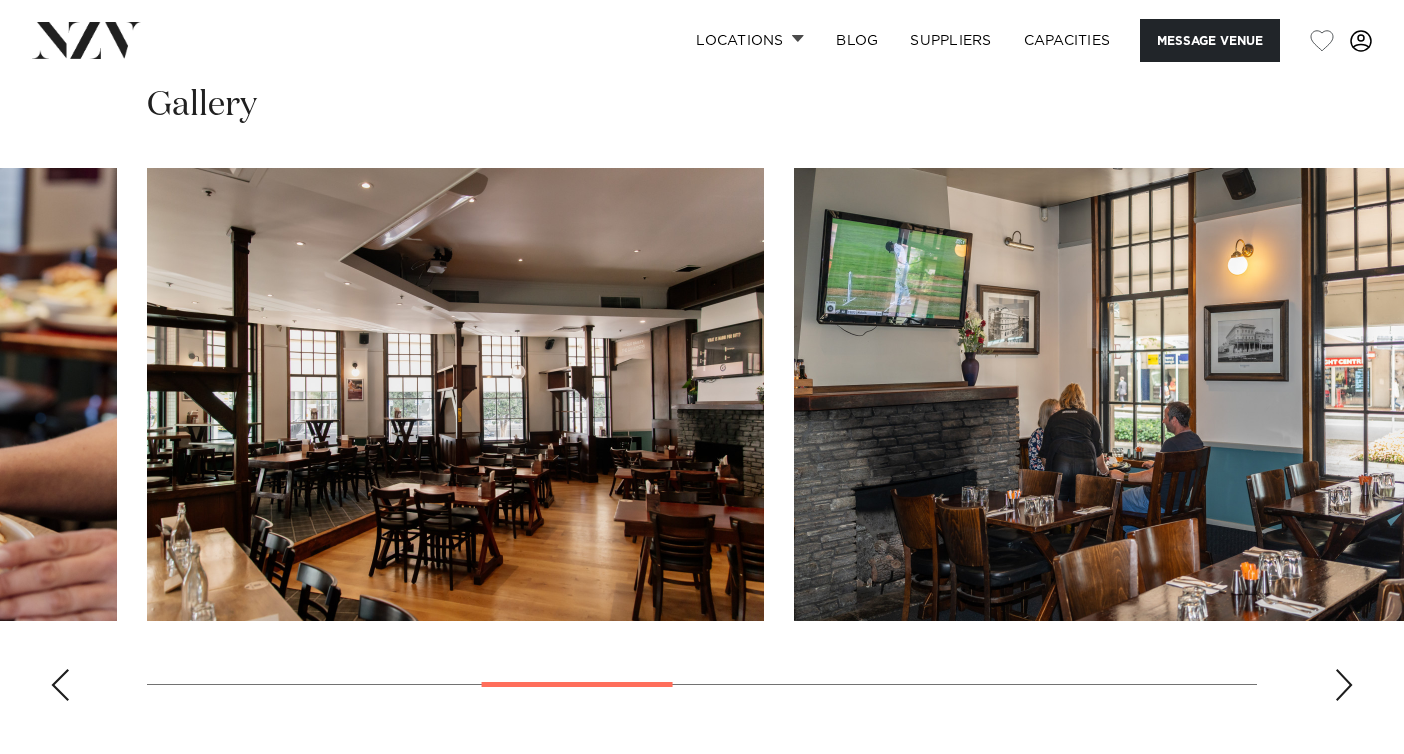 click at bounding box center [1344, 685] 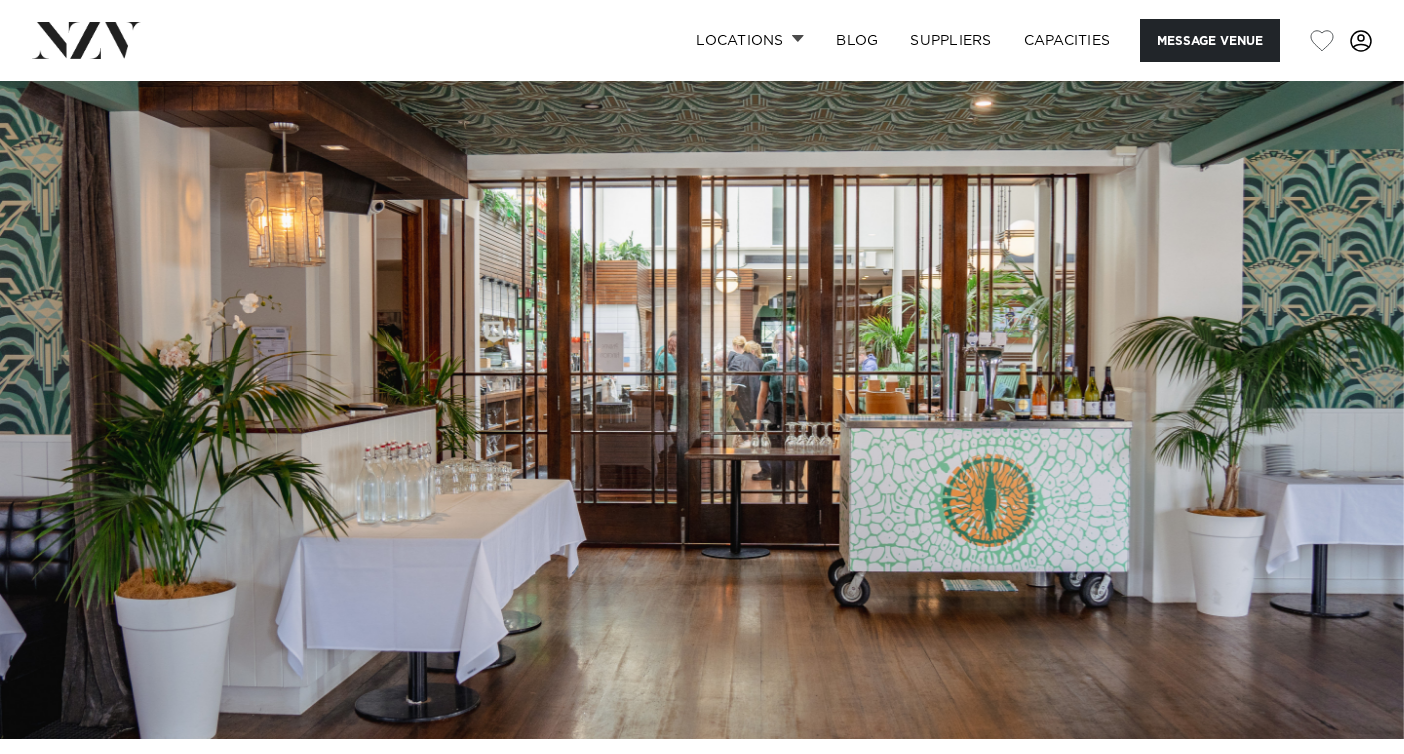 scroll, scrollTop: 0, scrollLeft: 0, axis: both 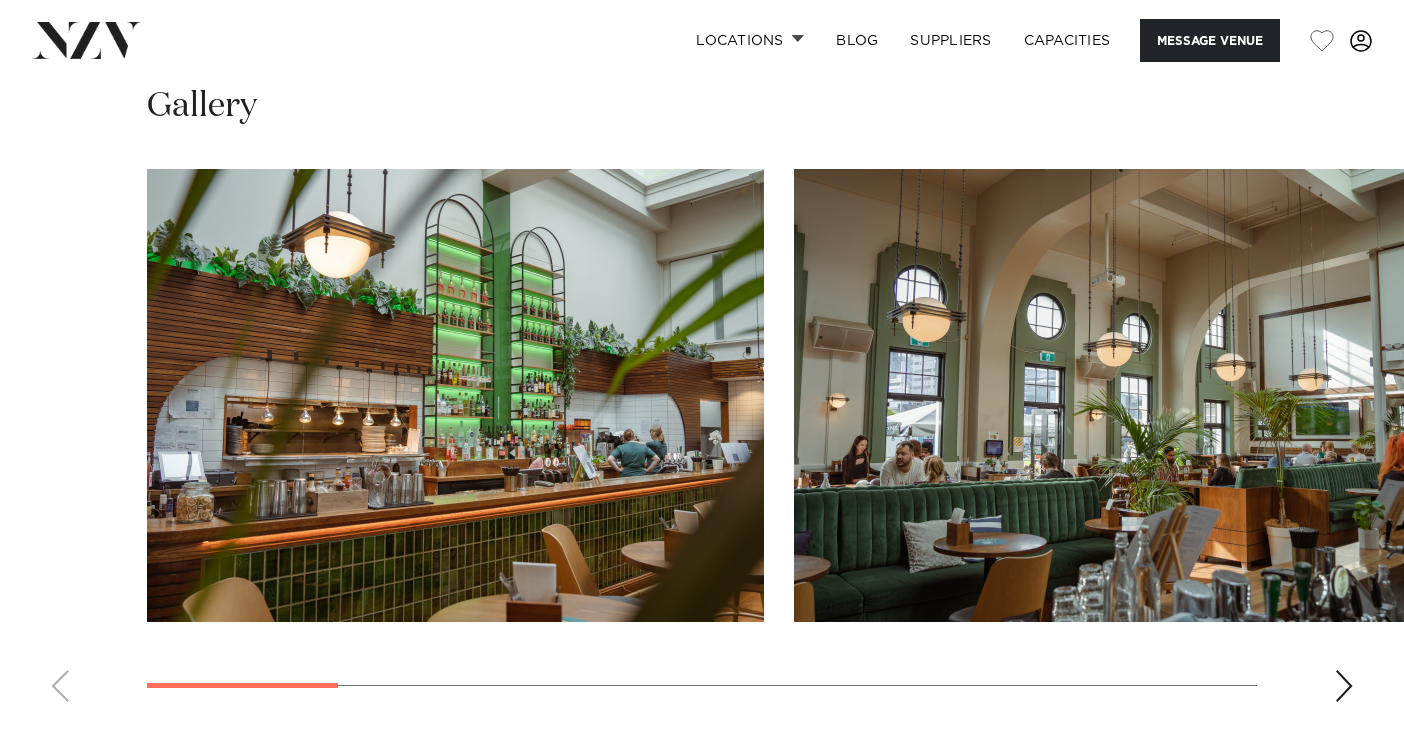 click at bounding box center (1344, 686) 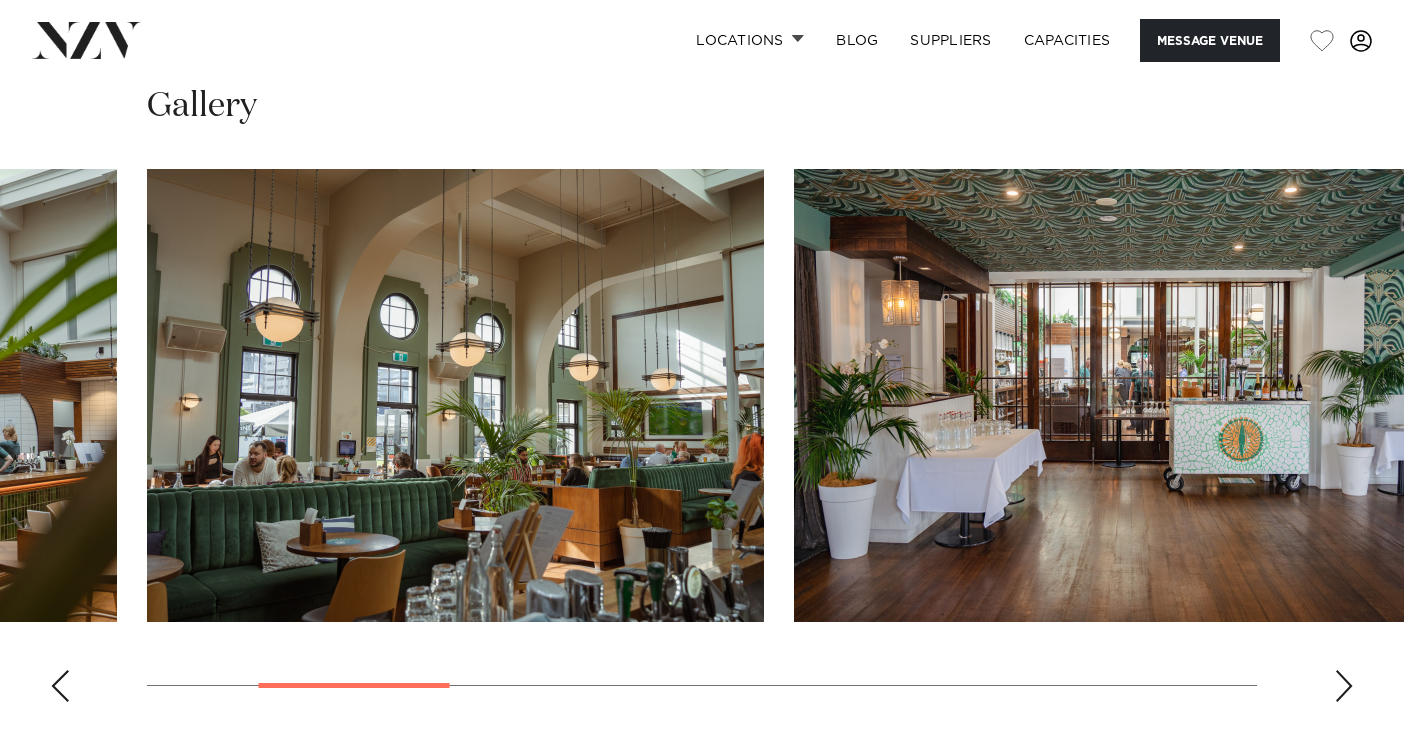 click at bounding box center (1344, 686) 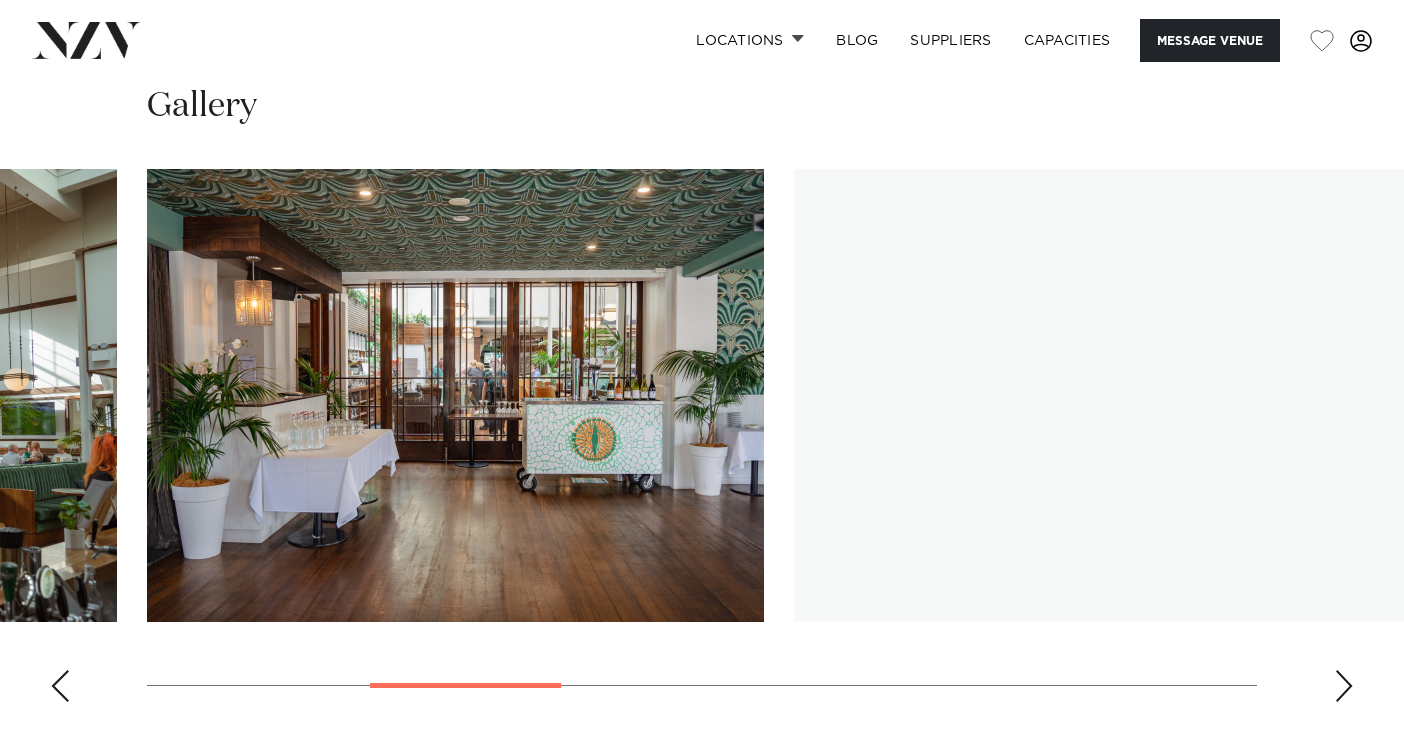 click at bounding box center [1344, 686] 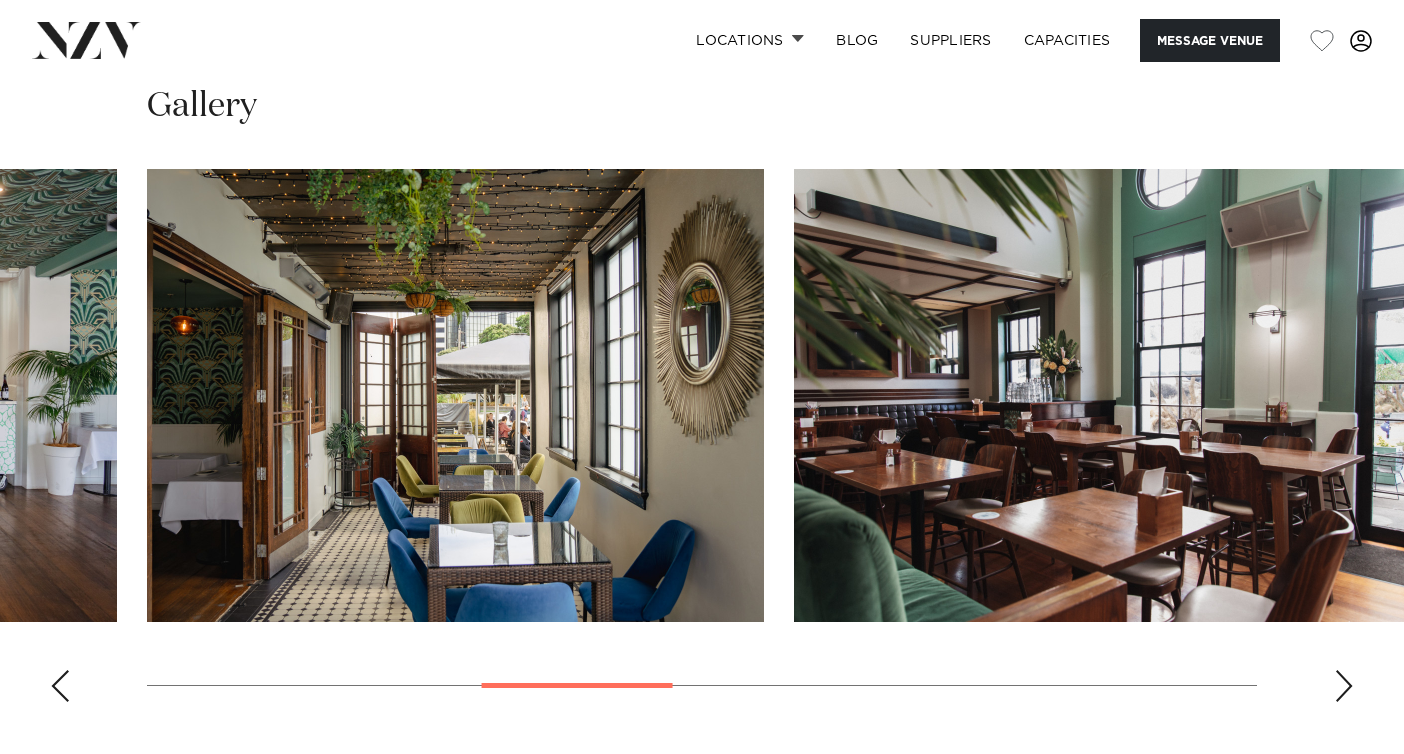 click at bounding box center (1344, 686) 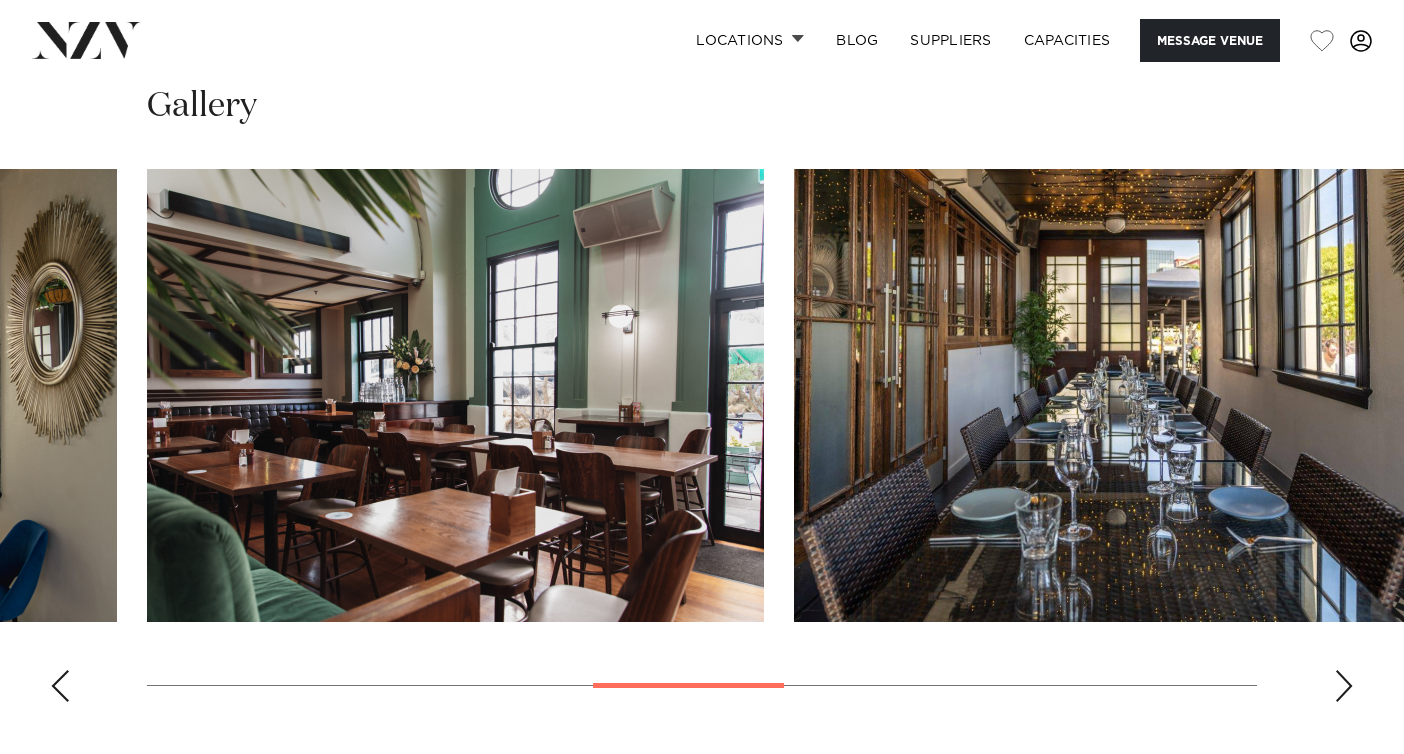 click at bounding box center [1344, 686] 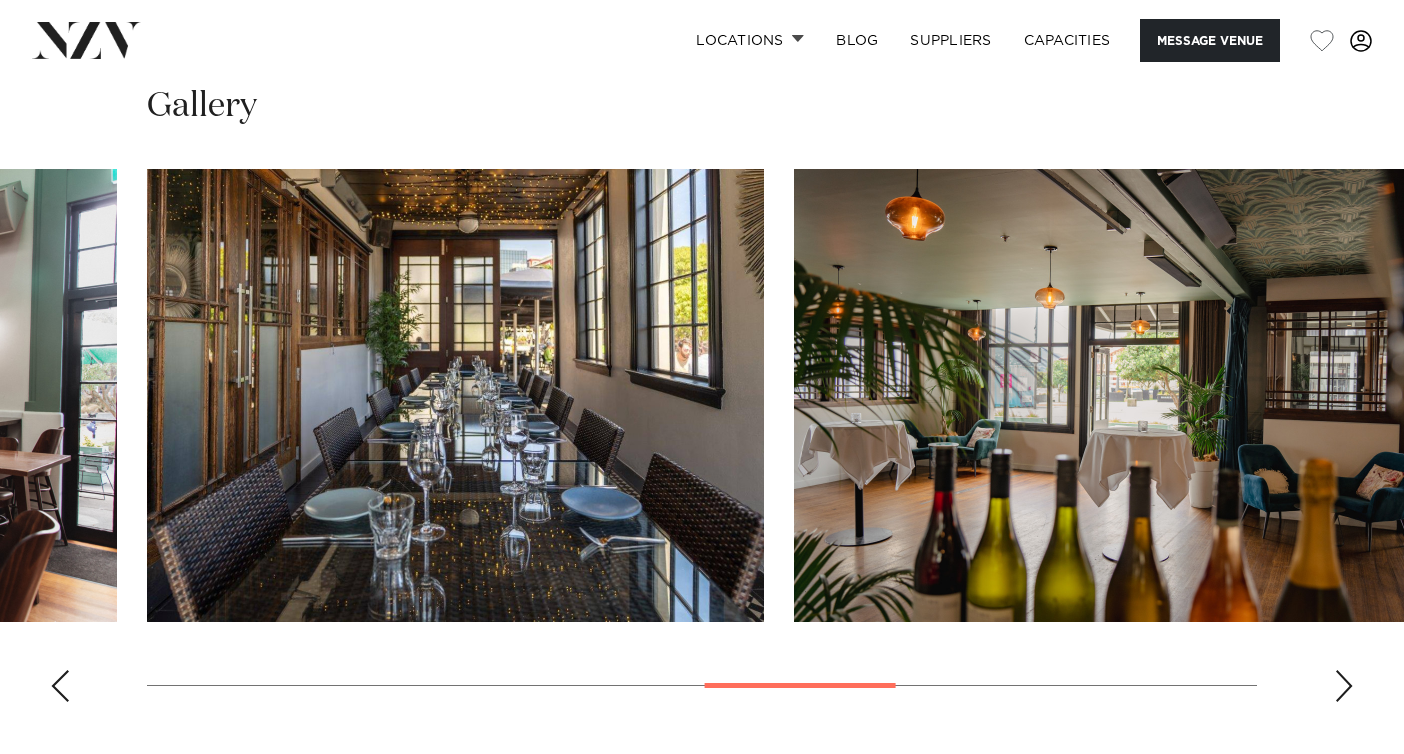 click at bounding box center [1344, 686] 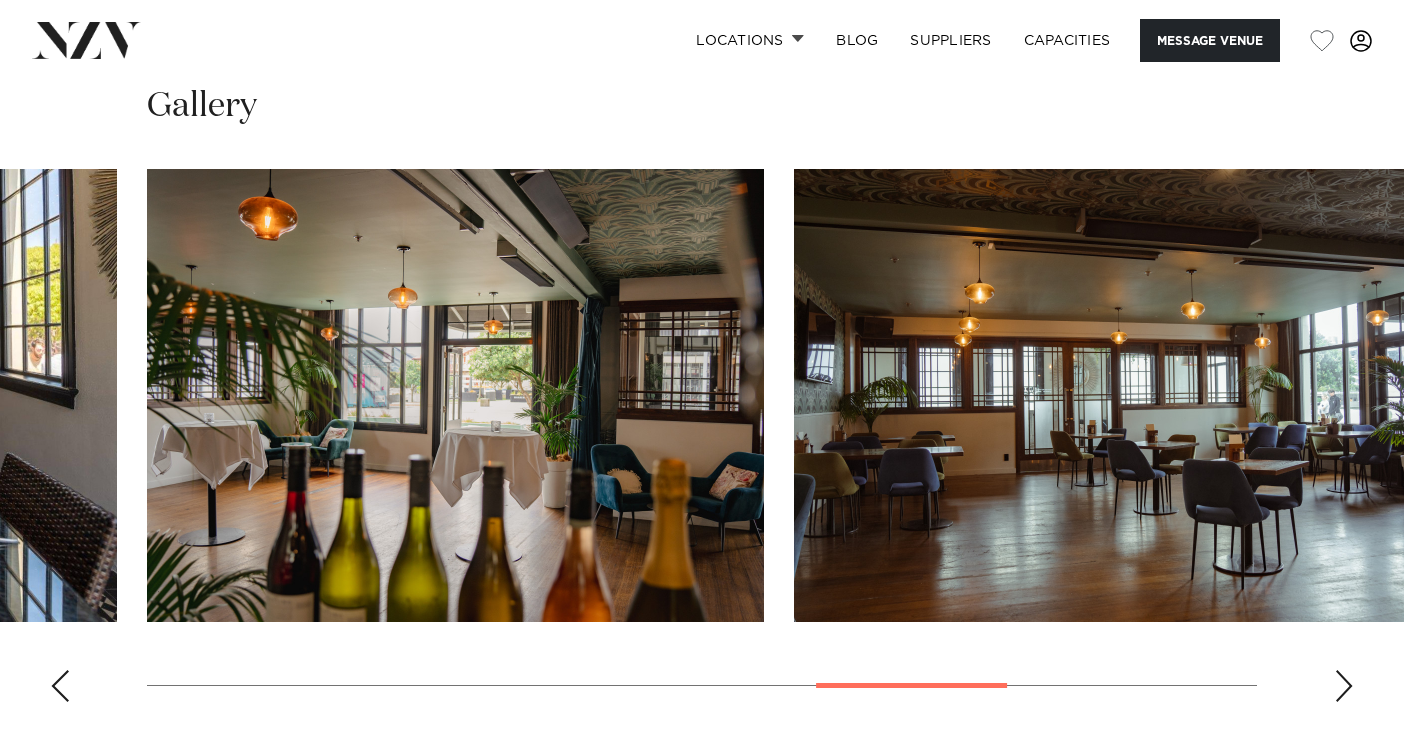 click at bounding box center (1344, 686) 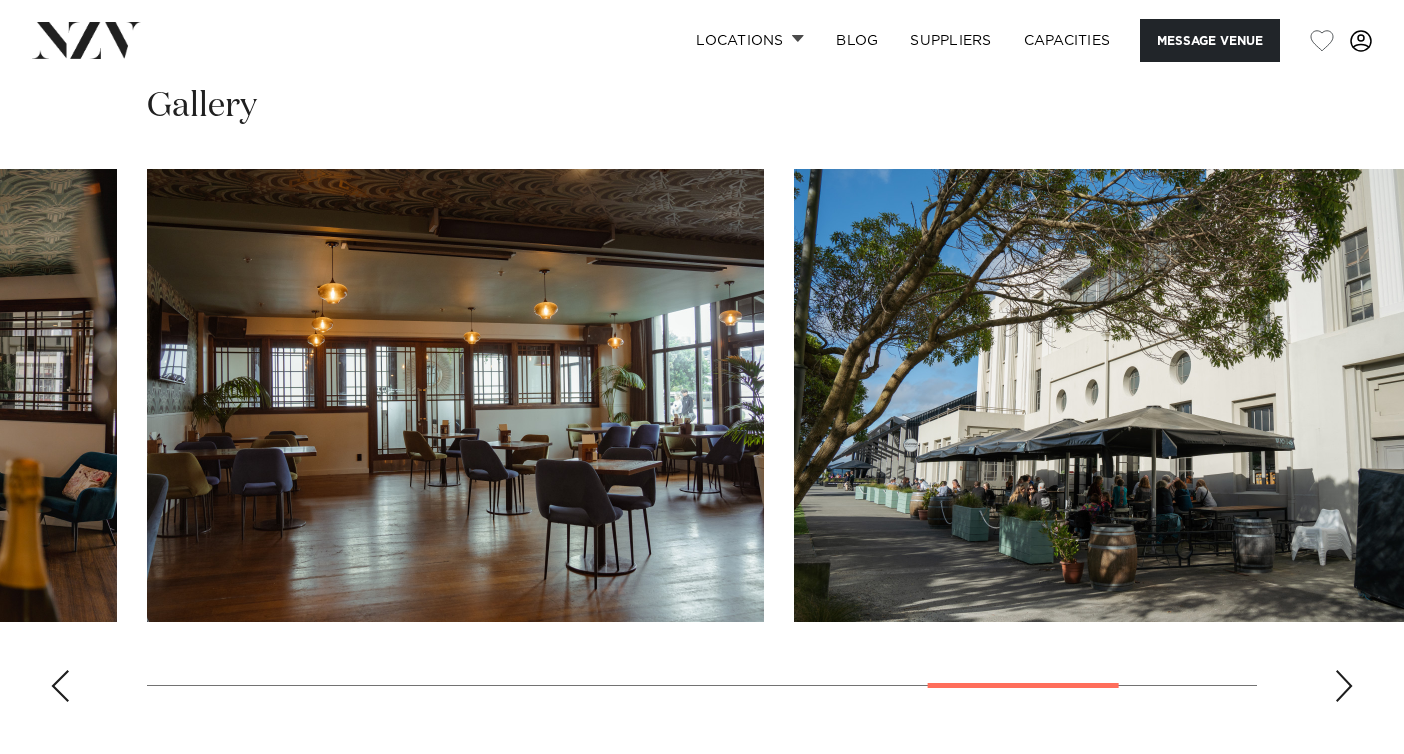 click at bounding box center (1344, 686) 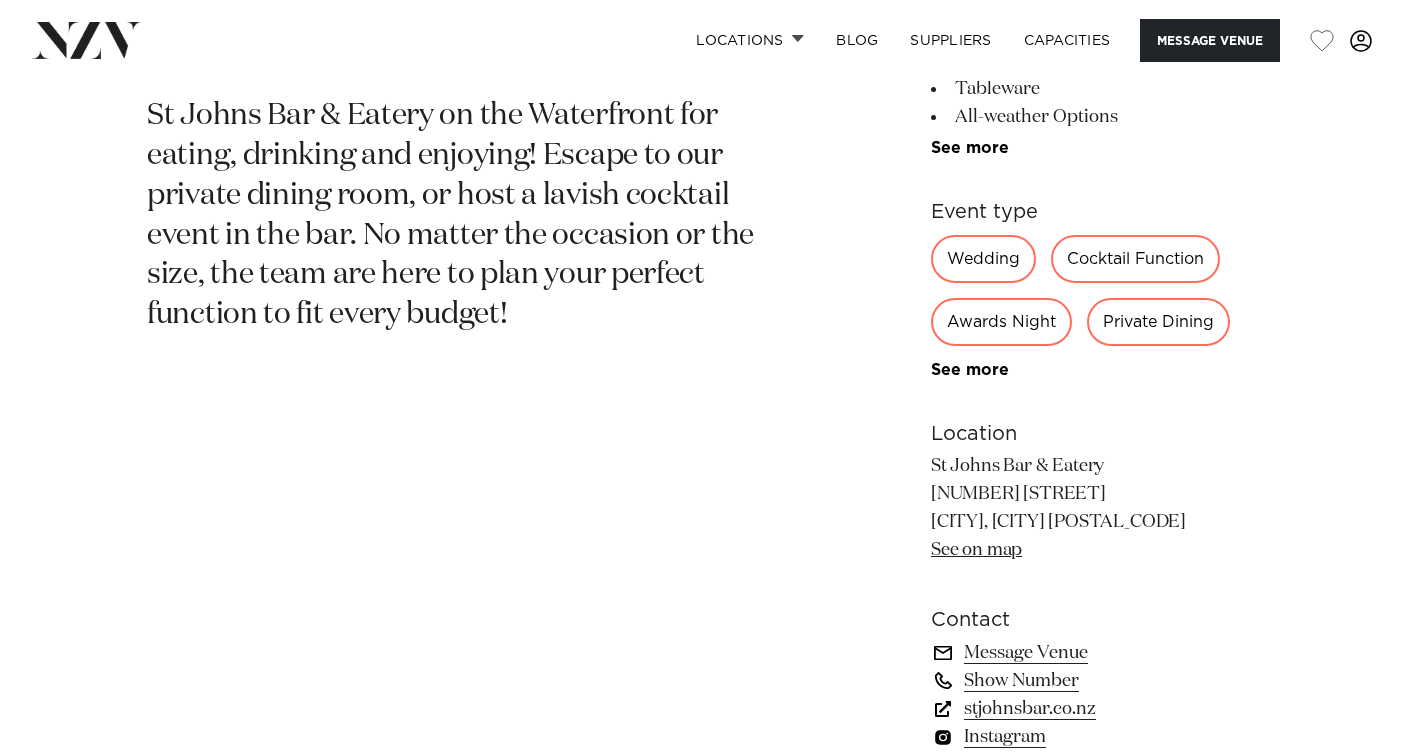 scroll, scrollTop: 976, scrollLeft: 0, axis: vertical 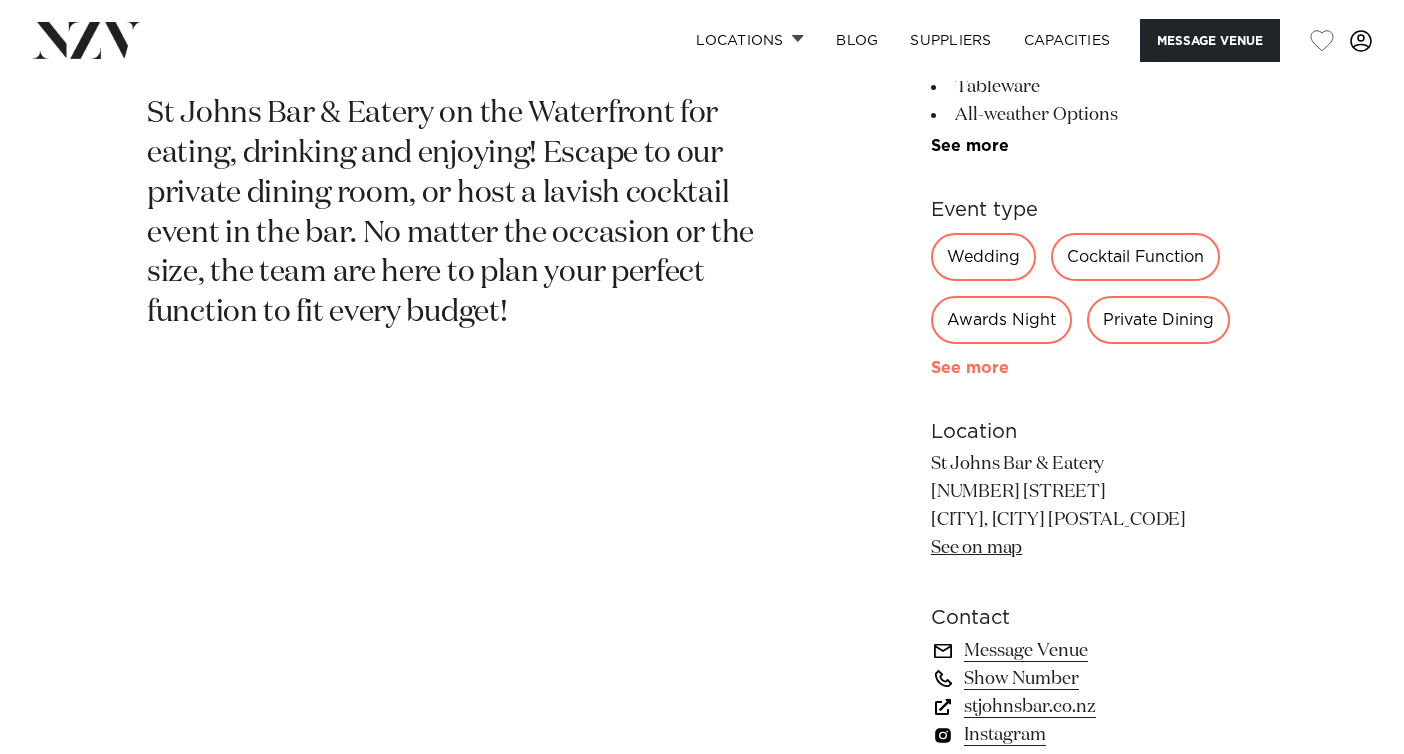 click on "See more" at bounding box center [1009, 368] 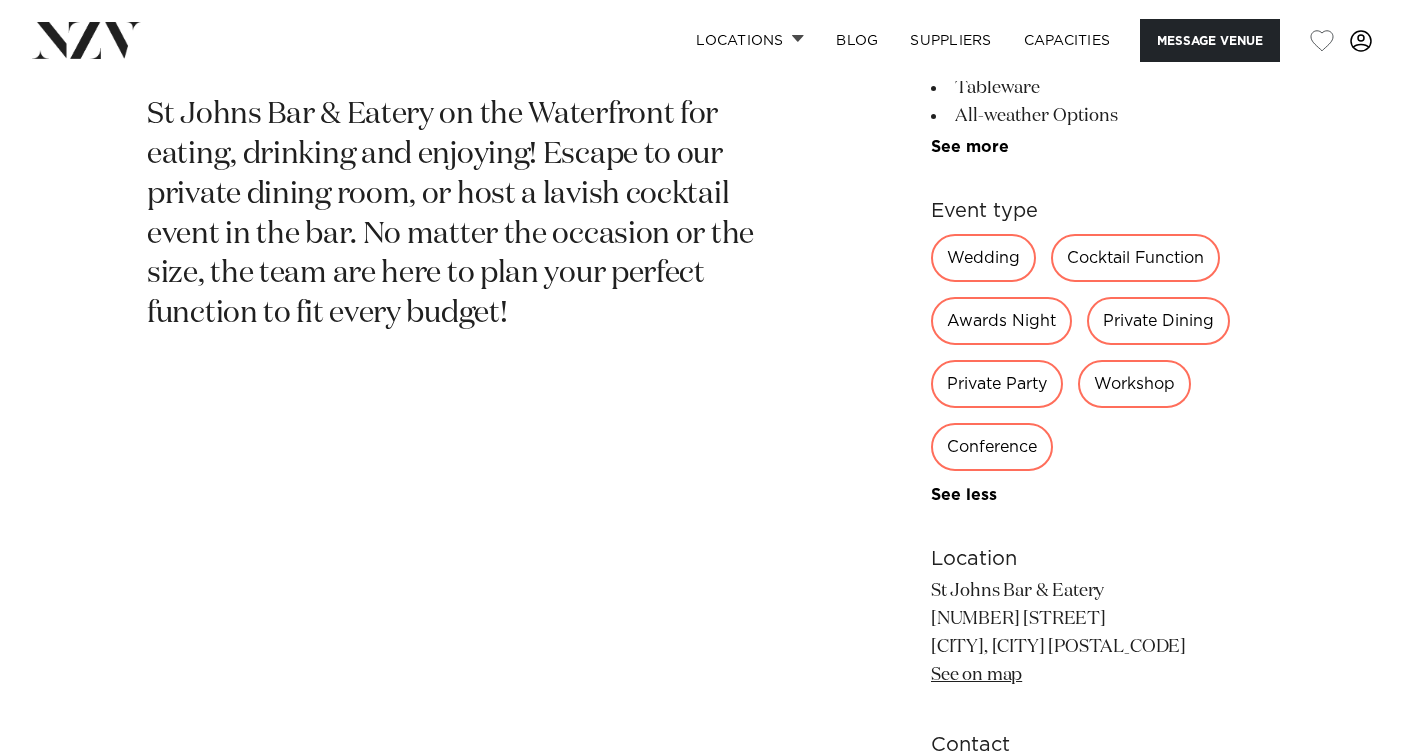 scroll, scrollTop: 597, scrollLeft: 0, axis: vertical 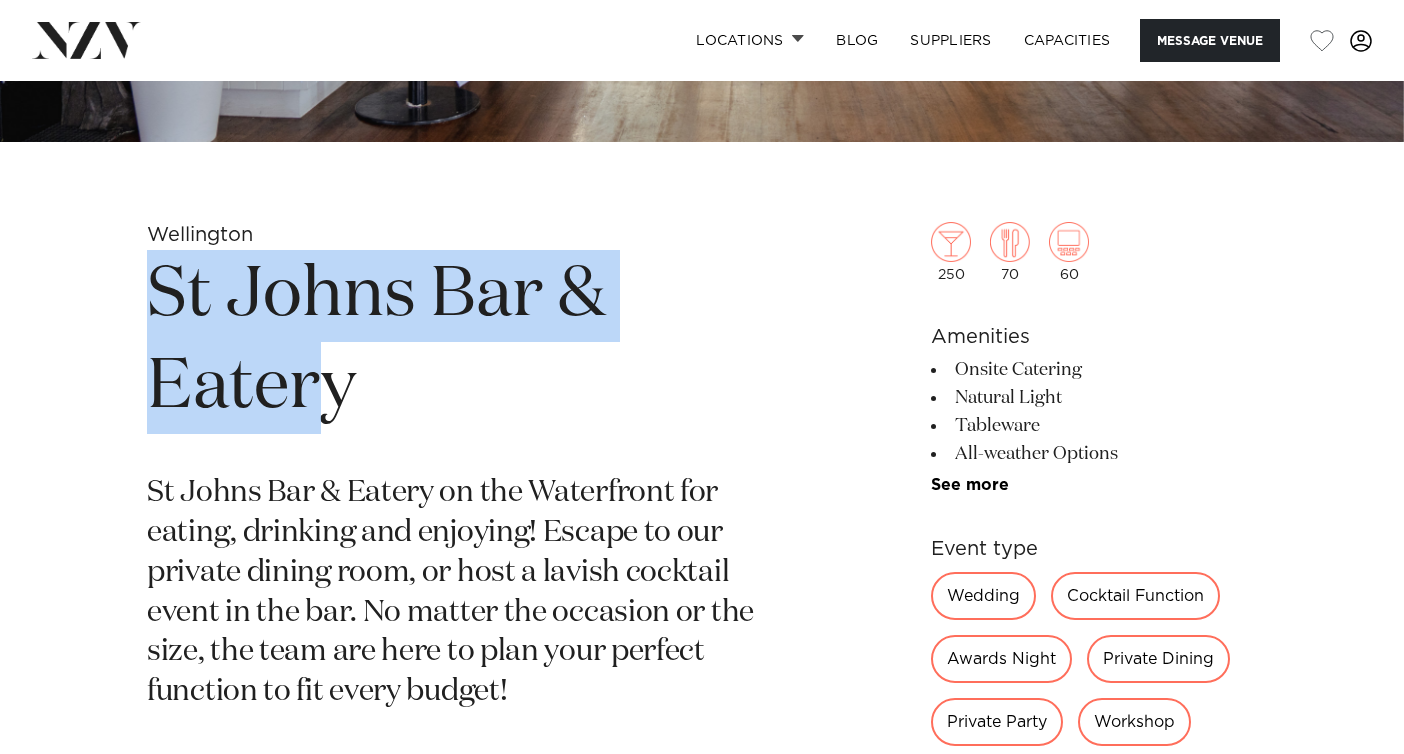 drag, startPoint x: 155, startPoint y: 297, endPoint x: 338, endPoint y: 394, distance: 207.11832 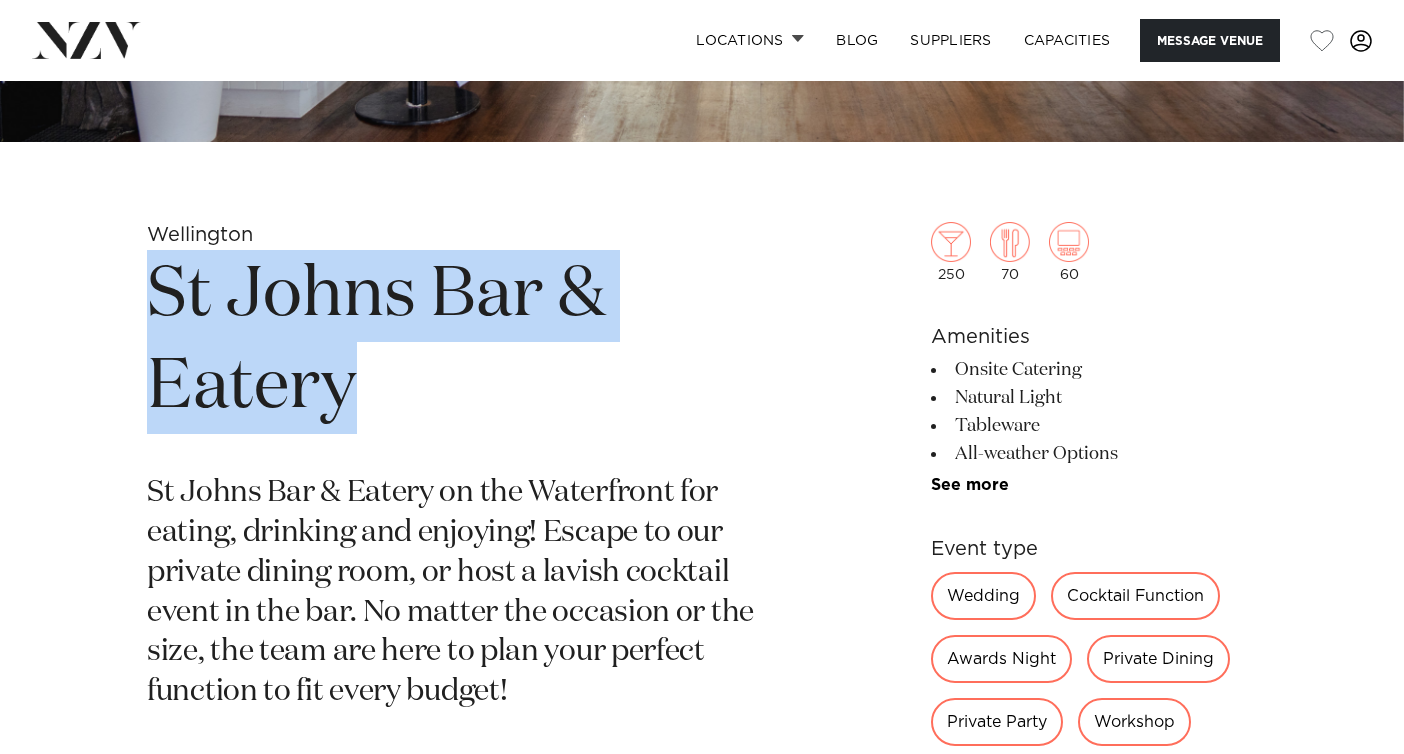 drag, startPoint x: 362, startPoint y: 396, endPoint x: 133, endPoint y: 291, distance: 251.92459 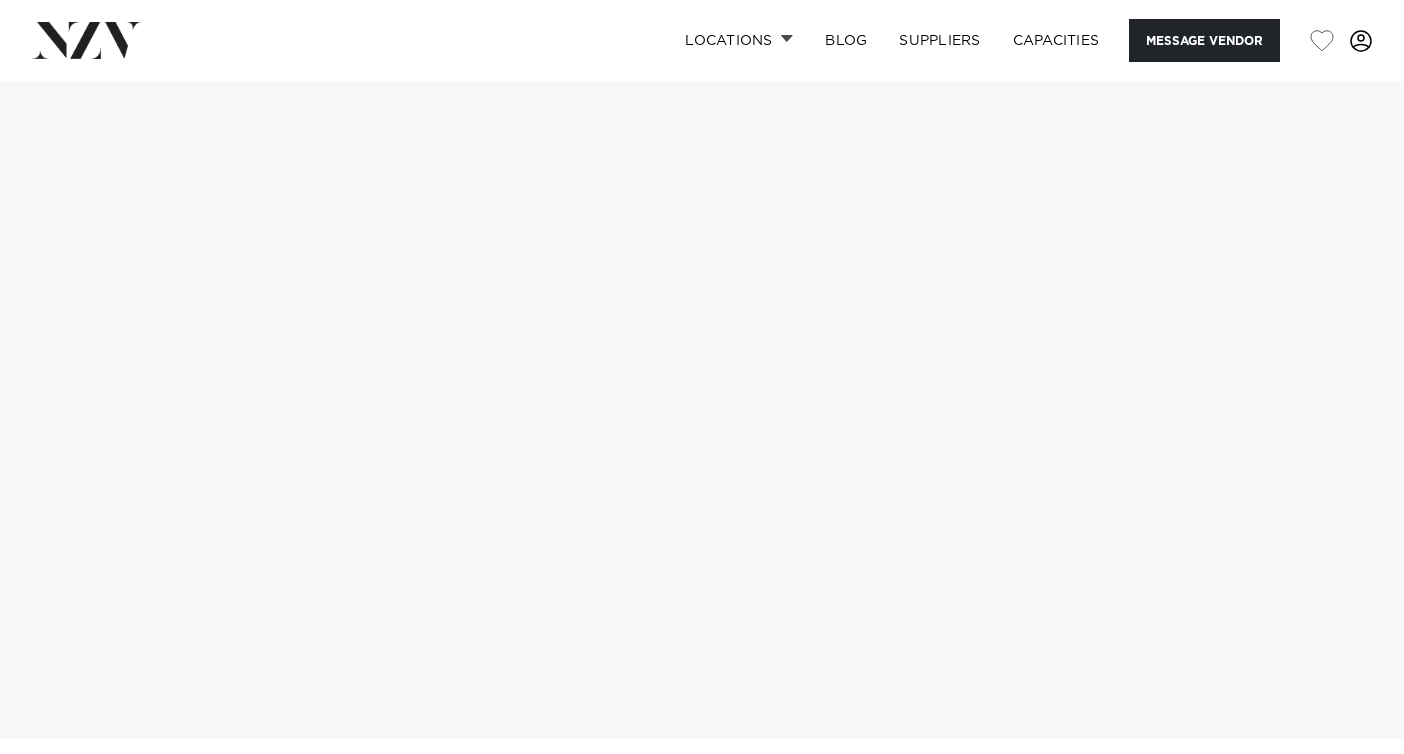 scroll, scrollTop: 176, scrollLeft: 0, axis: vertical 